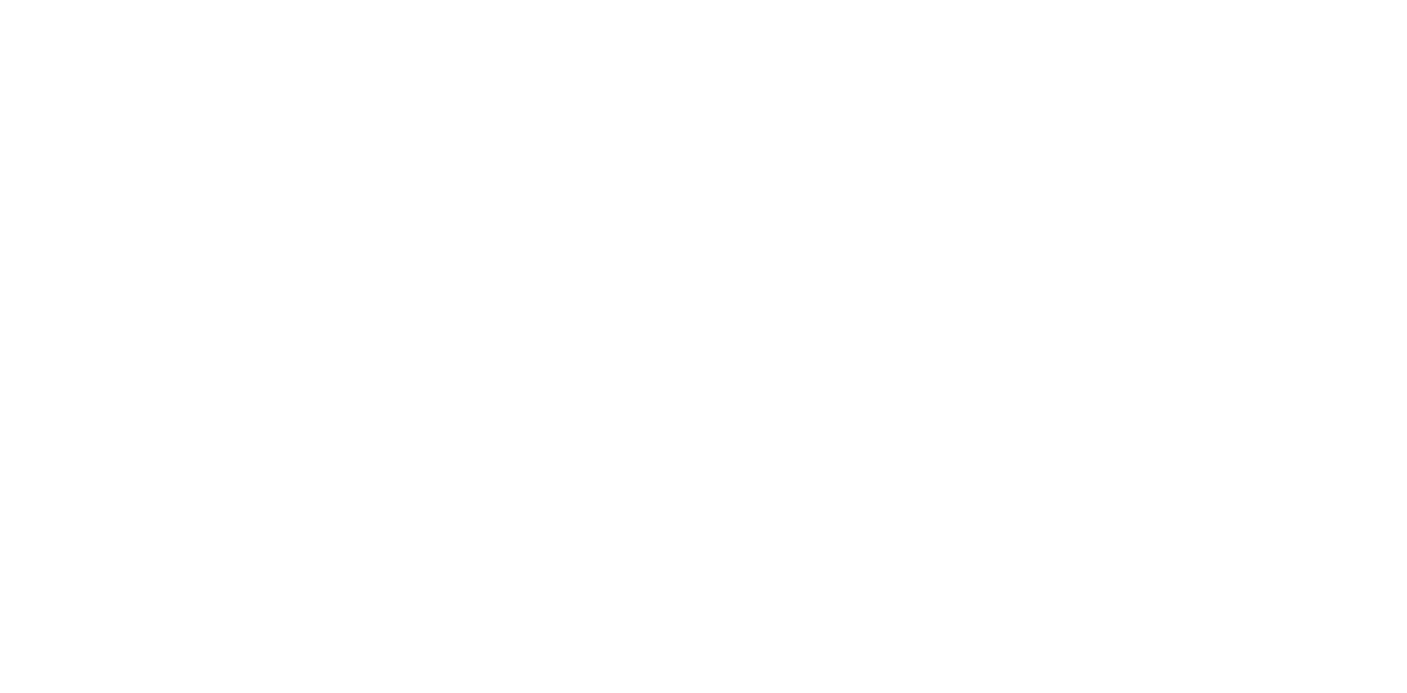 scroll, scrollTop: 0, scrollLeft: 0, axis: both 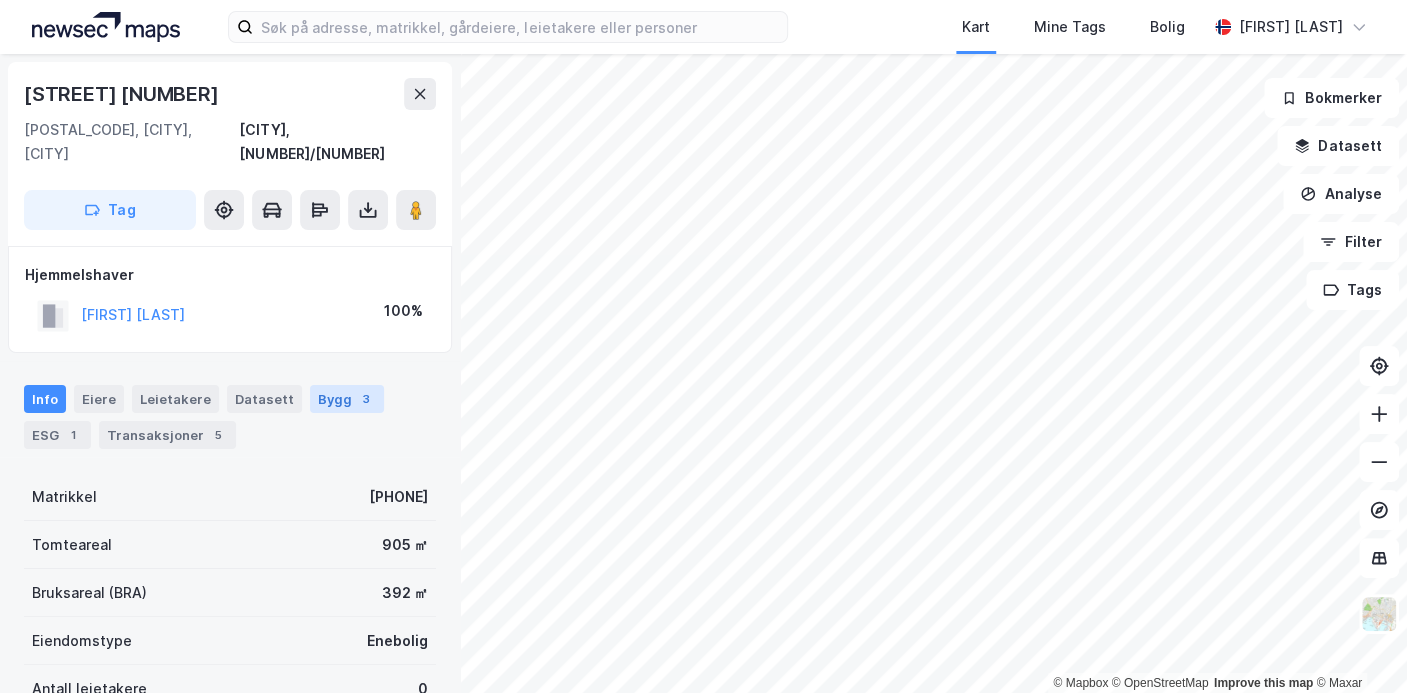 click on "Bygg 3" at bounding box center [347, 399] 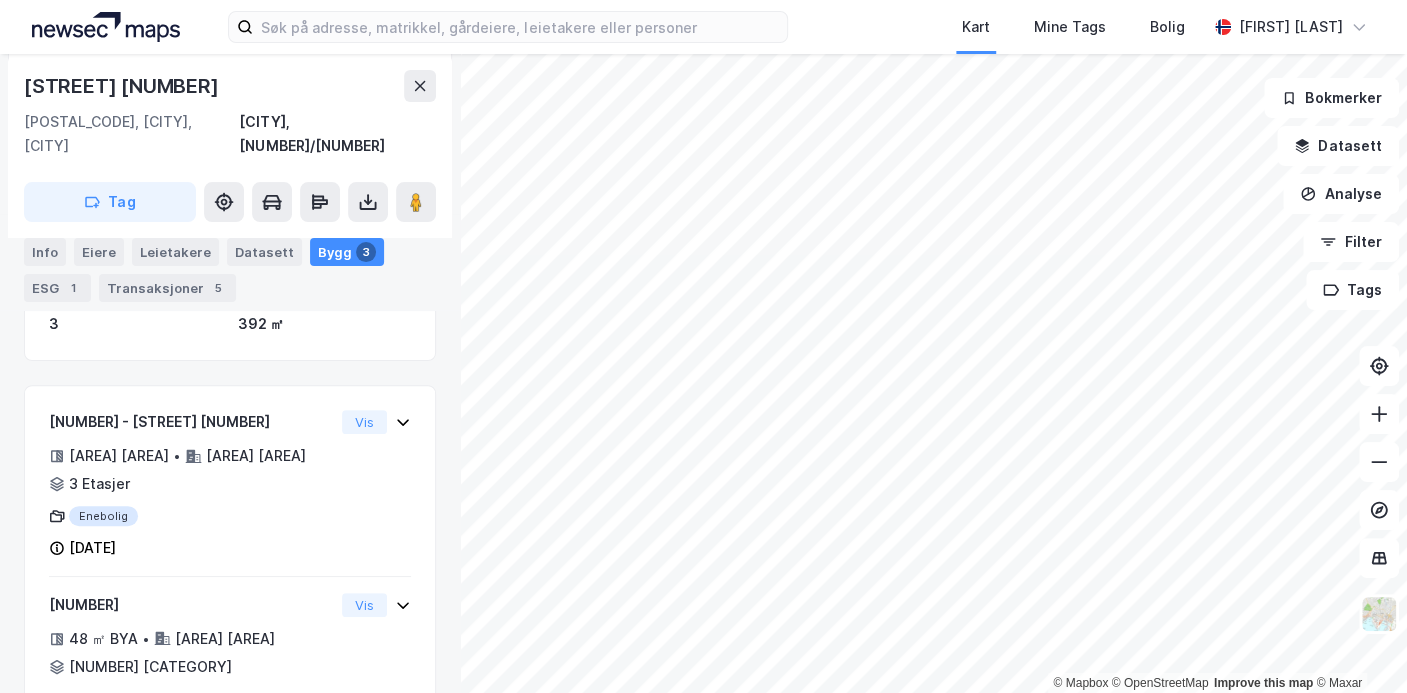scroll, scrollTop: 206, scrollLeft: 0, axis: vertical 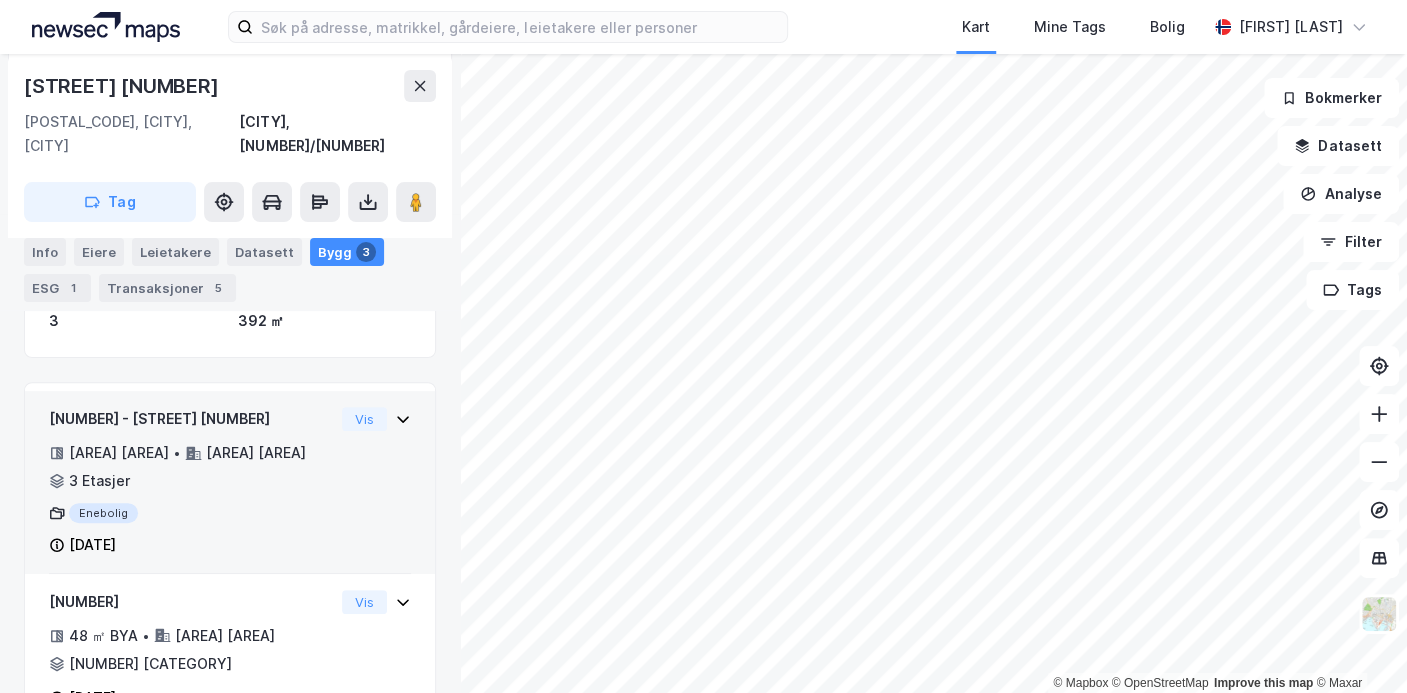 click on "[NUMBER] - [STREET] [NUMBER] [AREA] [AREA]   • [AREA] [AREA] • [NUMBER] [CATEGORY] [CATEGORY] [DATE] [ACTION]" at bounding box center [230, 490] 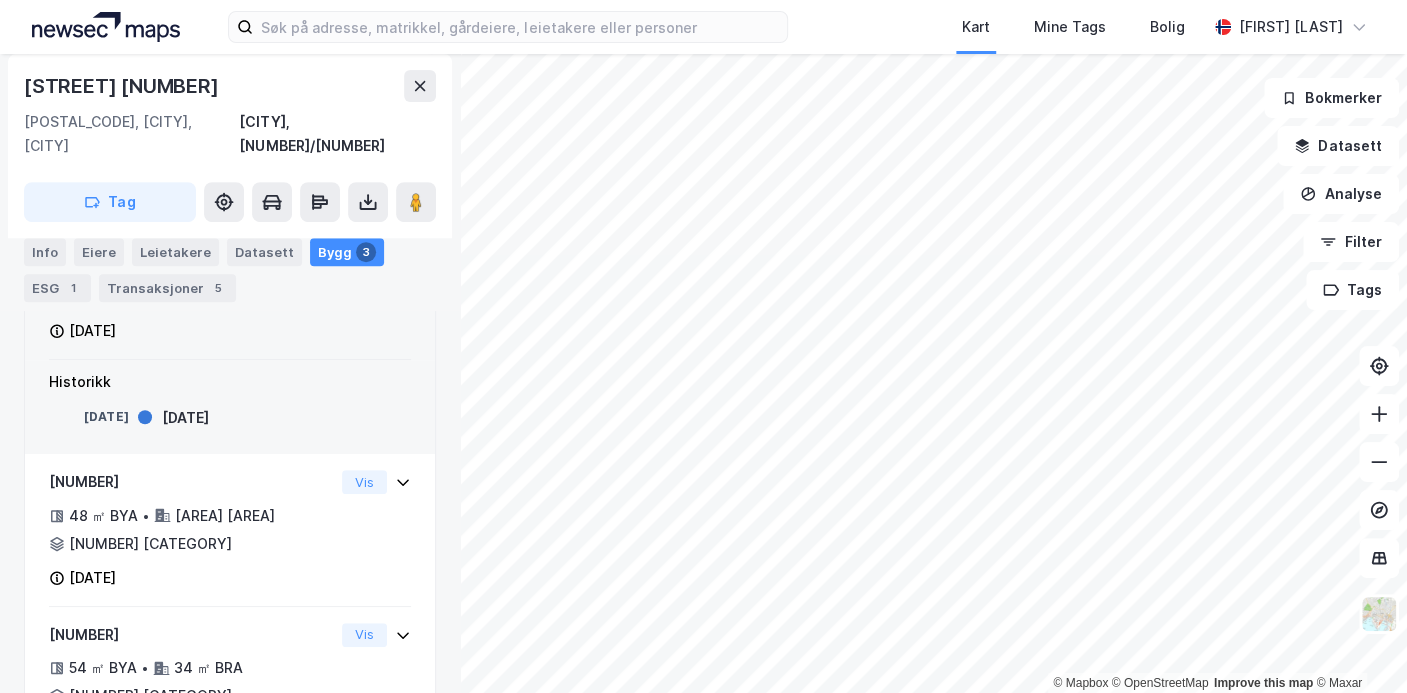 scroll, scrollTop: 422, scrollLeft: 0, axis: vertical 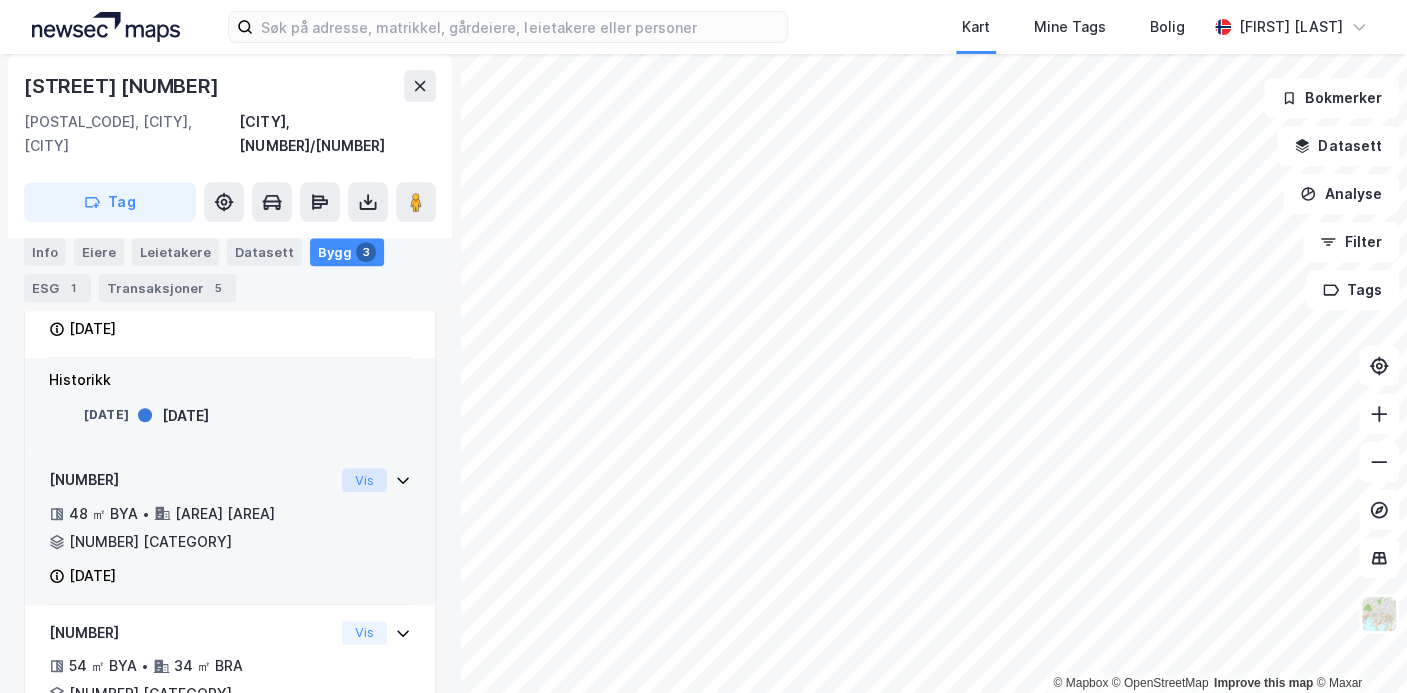 click on "Vis" at bounding box center (364, 480) 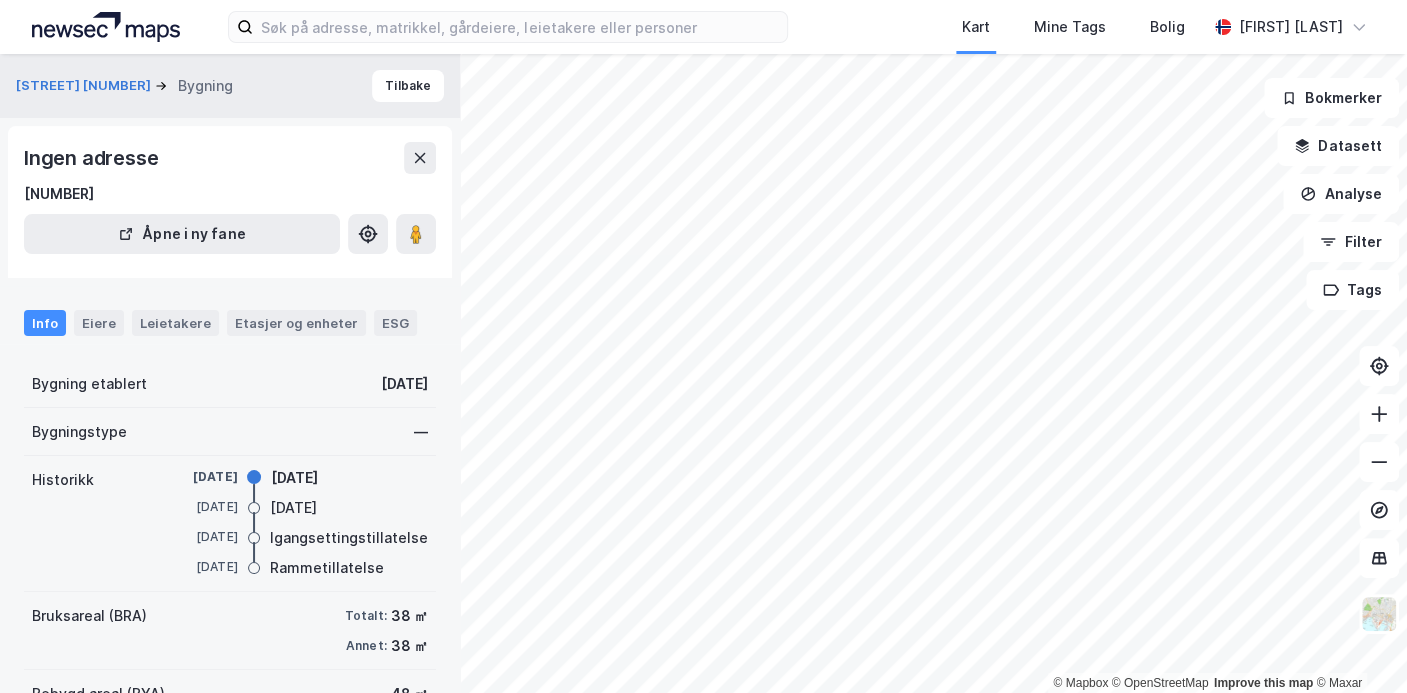 scroll, scrollTop: 196, scrollLeft: 0, axis: vertical 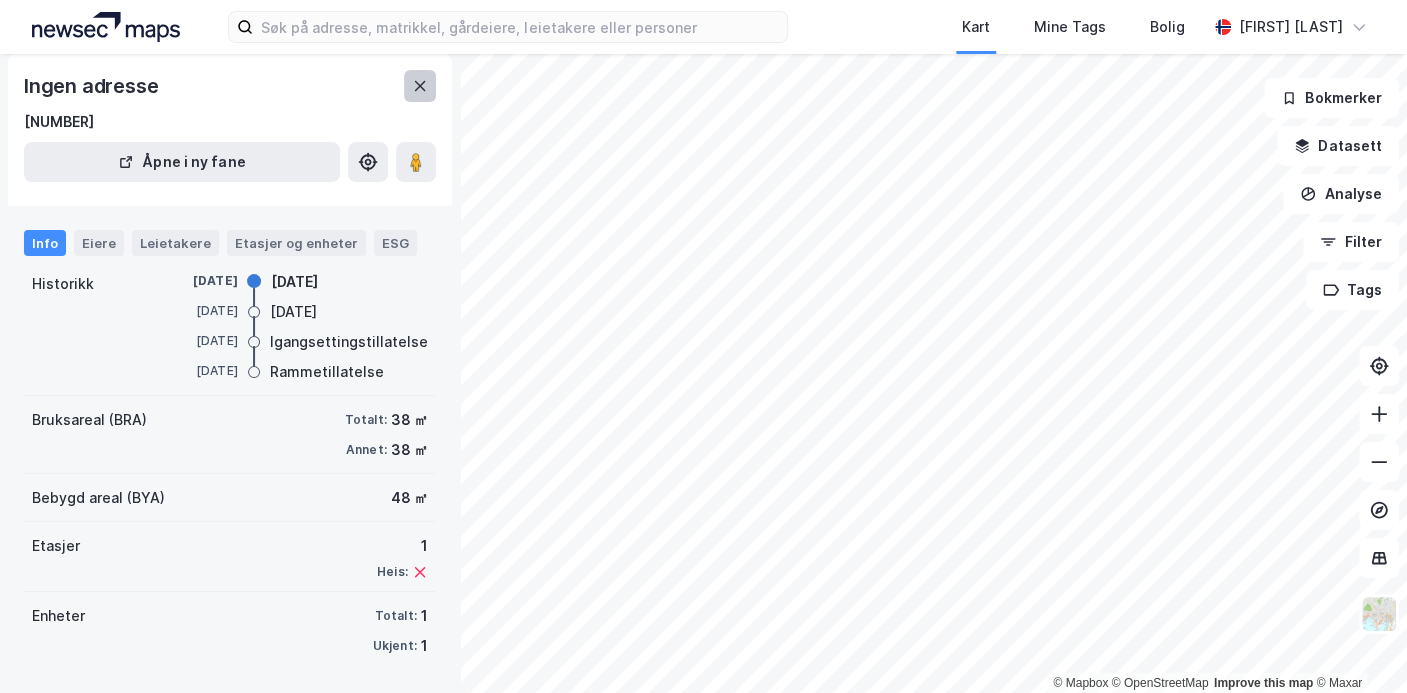 click 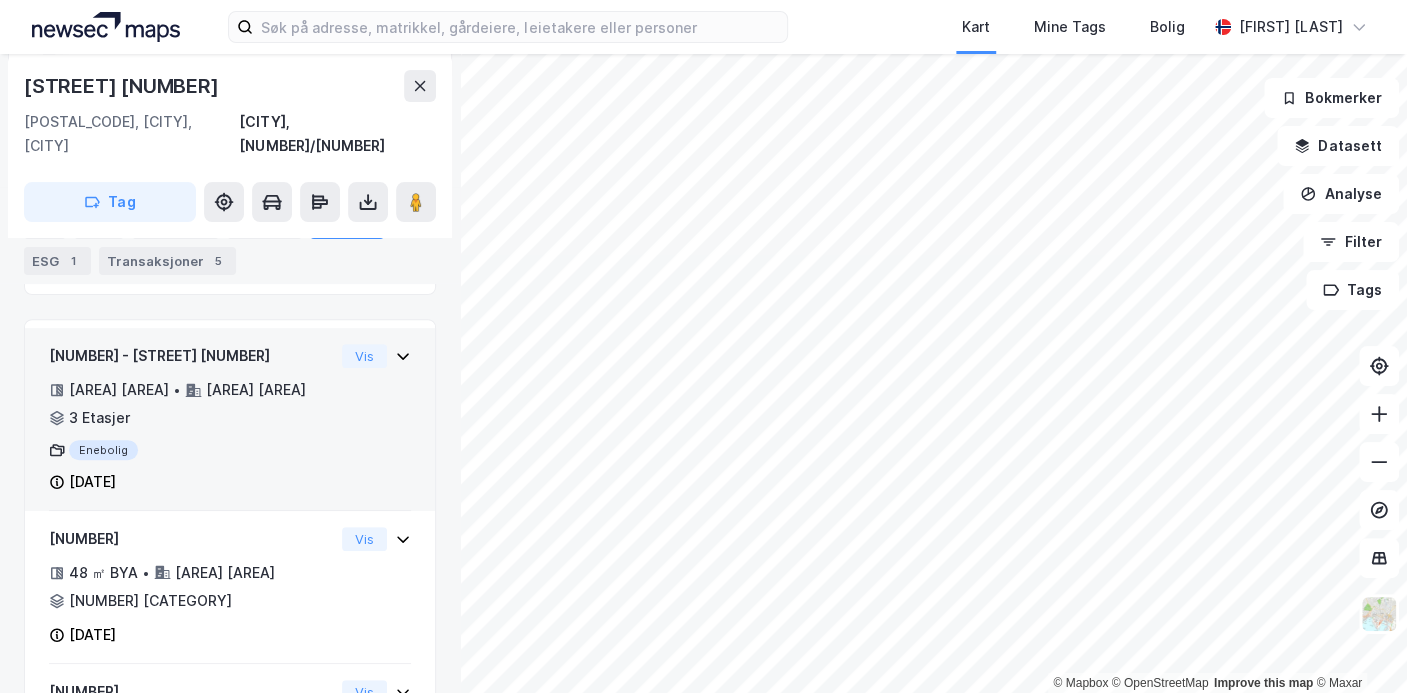 scroll, scrollTop: 269, scrollLeft: 0, axis: vertical 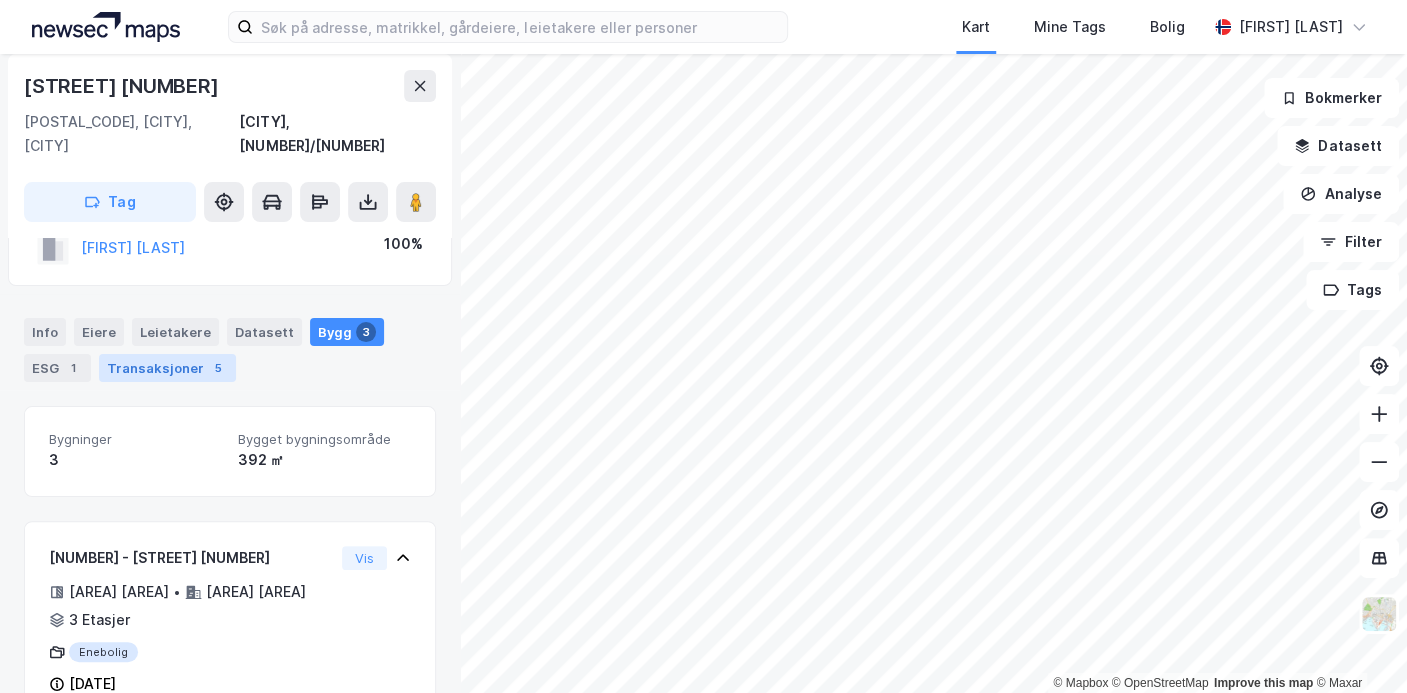 click on "Transaksjoner 5" at bounding box center [167, 368] 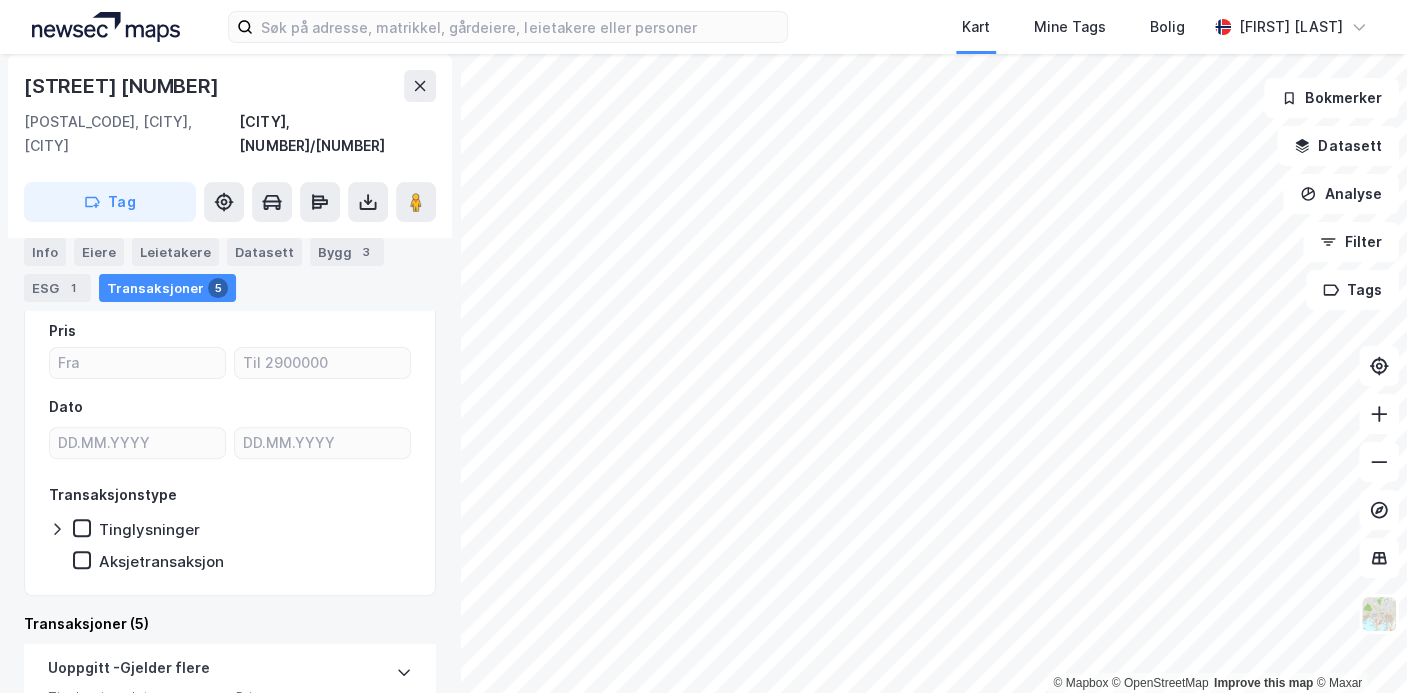 scroll, scrollTop: 0, scrollLeft: 0, axis: both 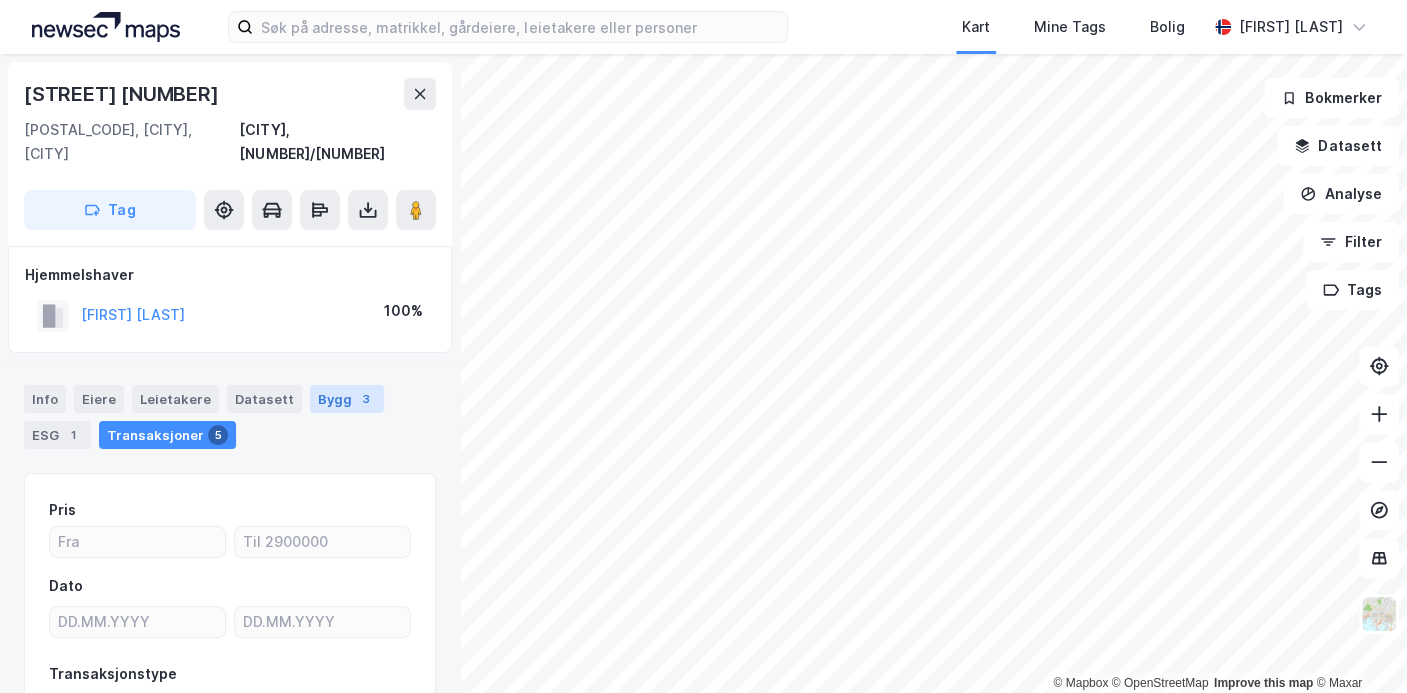 click on "Bygg 3" at bounding box center [347, 399] 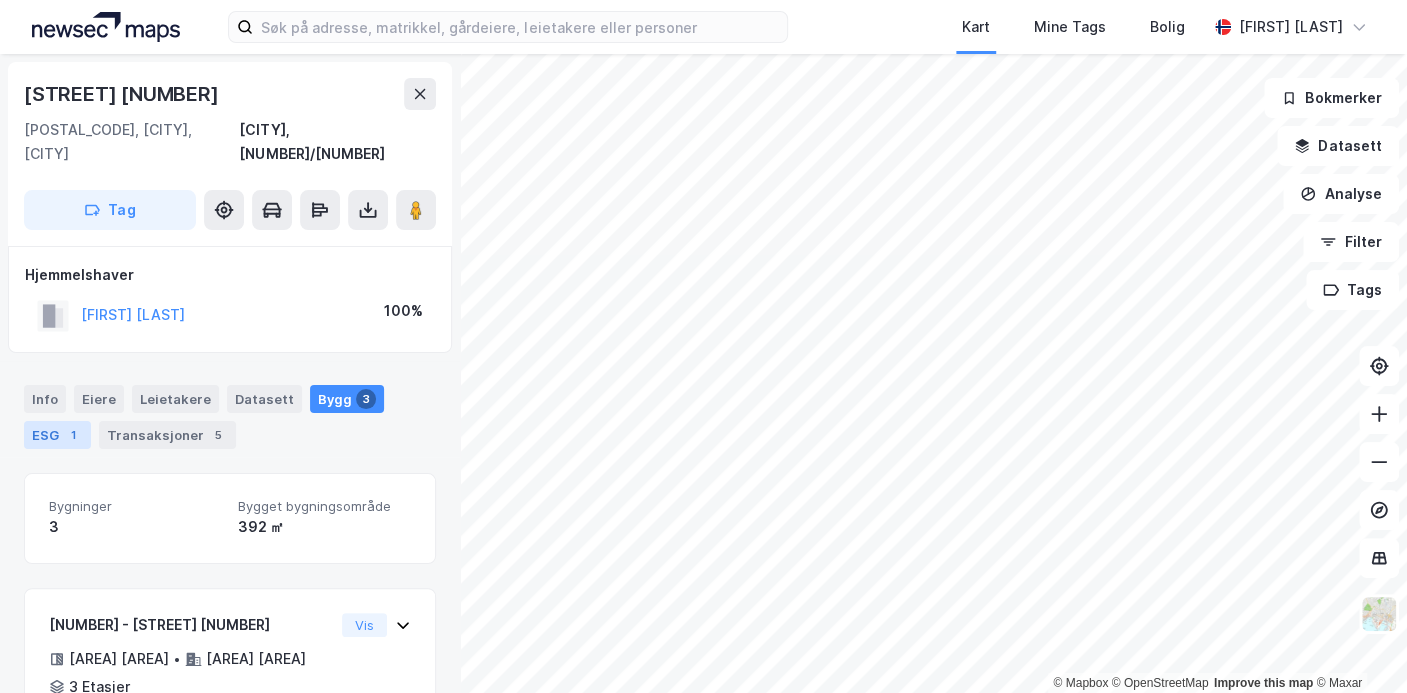 click on "ESG 1" at bounding box center (57, 435) 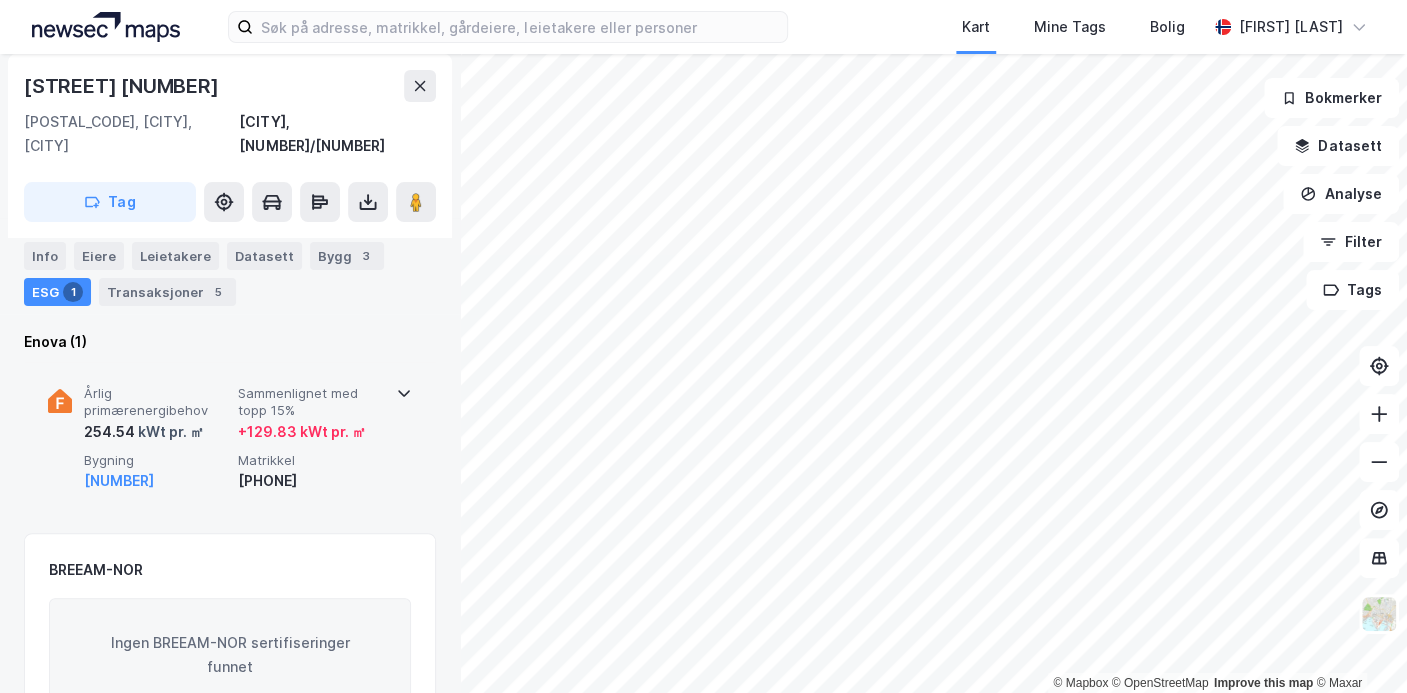 scroll, scrollTop: 145, scrollLeft: 0, axis: vertical 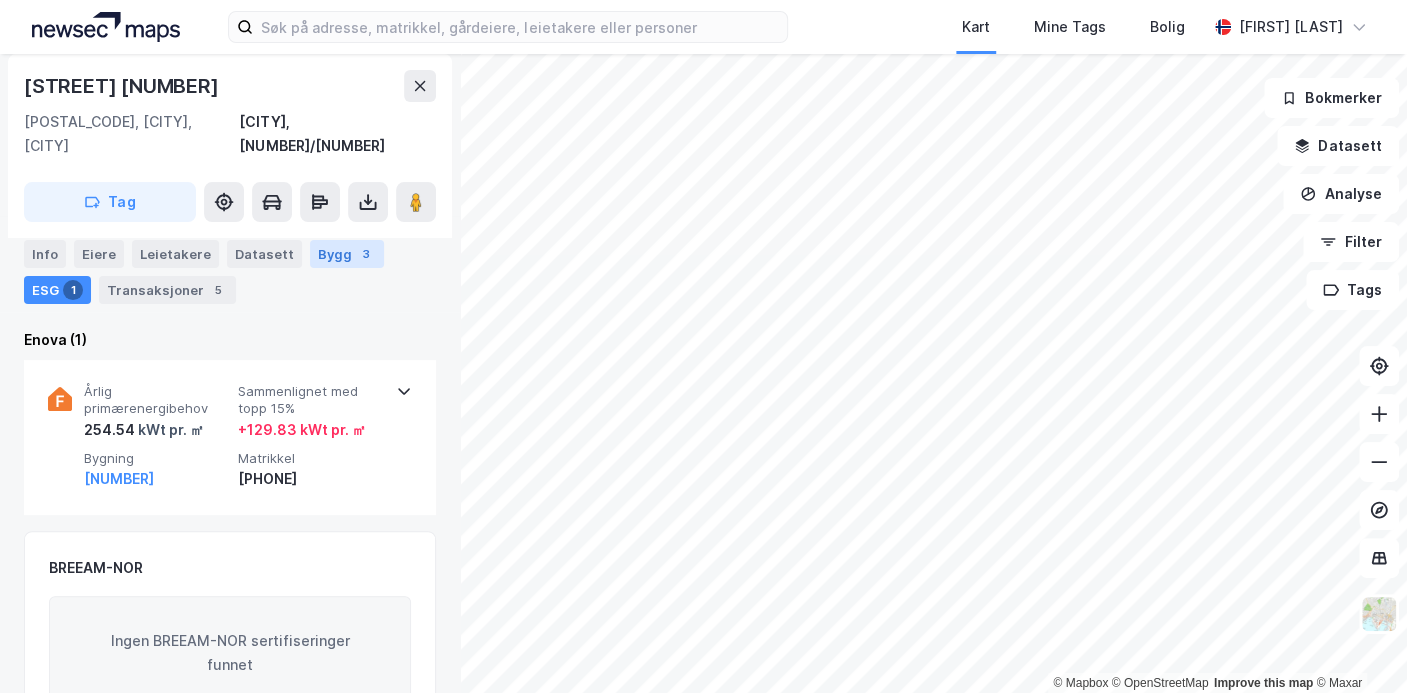 click on "3" at bounding box center [366, 254] 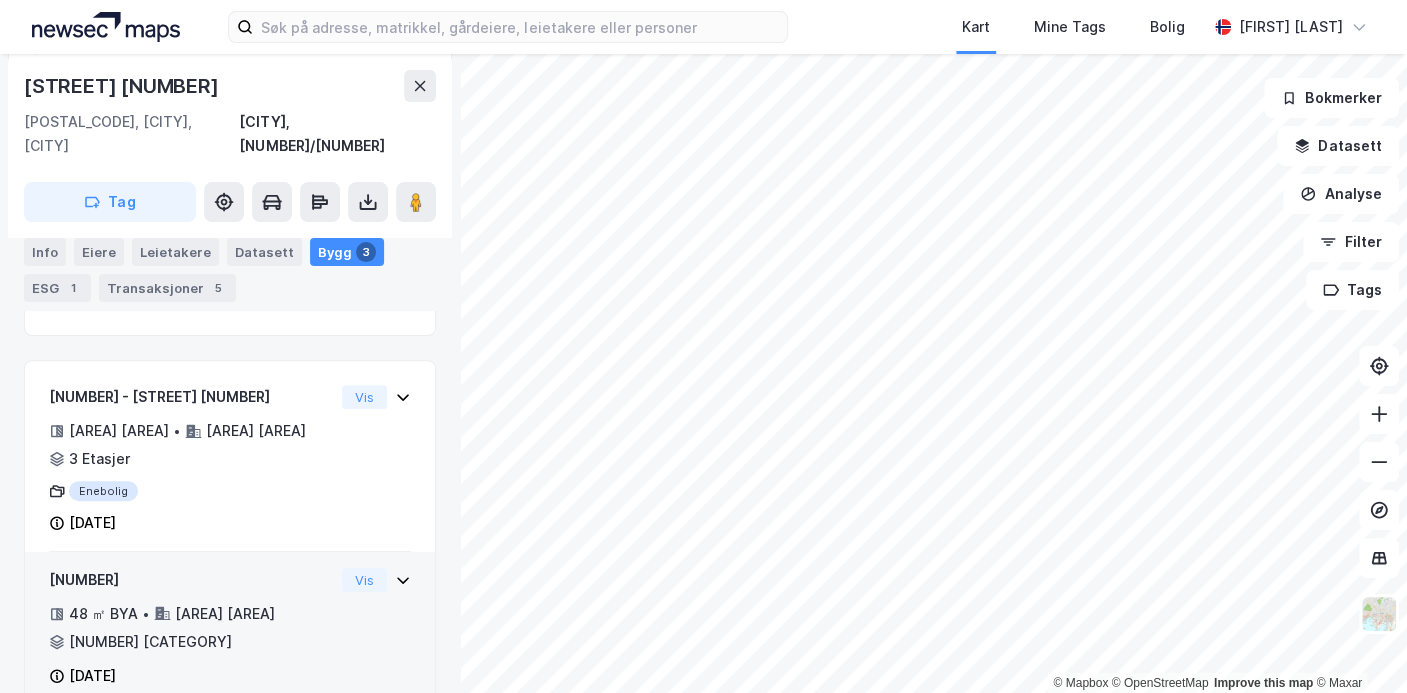 scroll, scrollTop: 226, scrollLeft: 0, axis: vertical 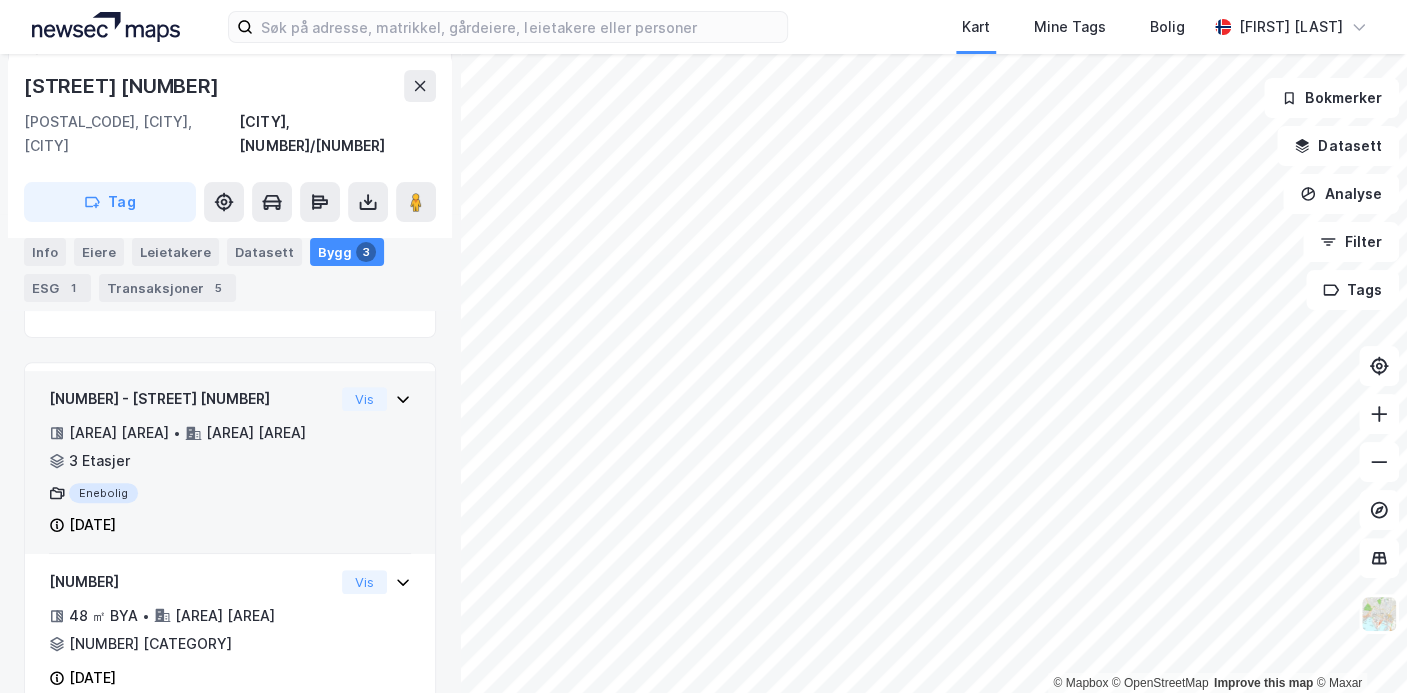 click on "Enebolig" at bounding box center [191, 493] 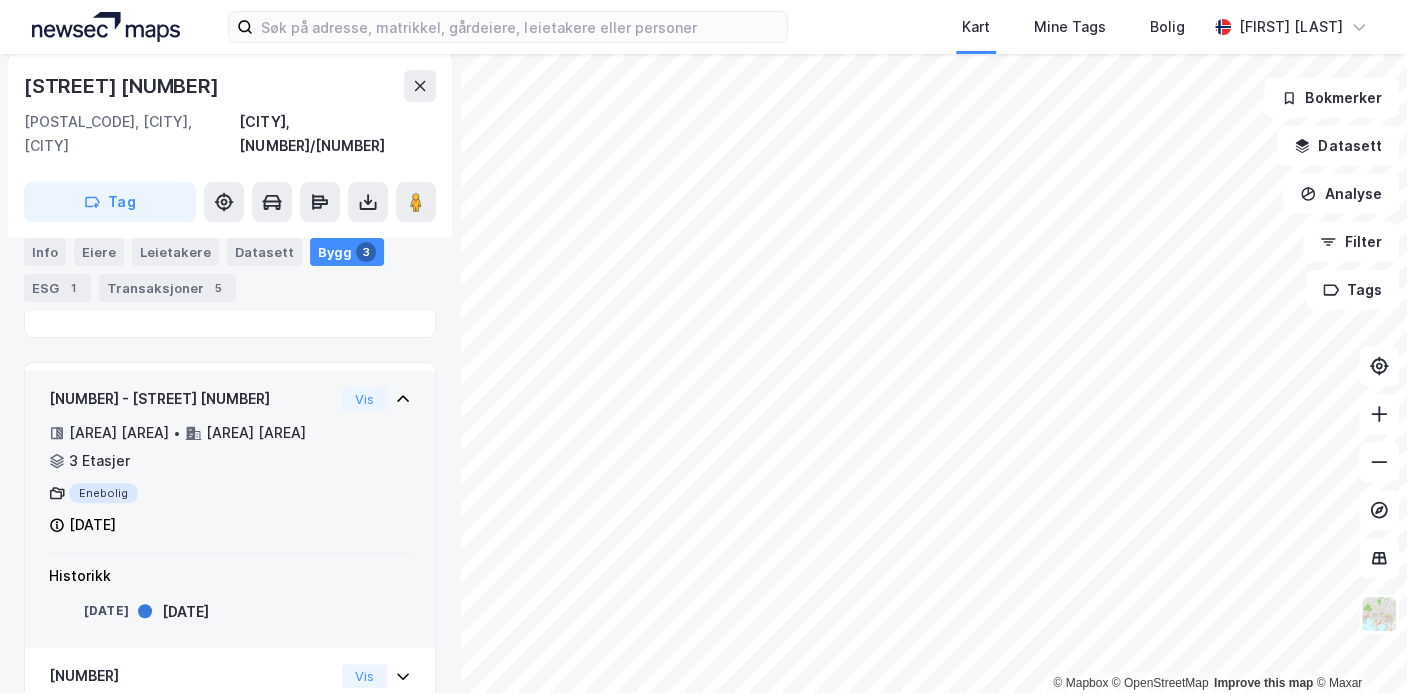 click on "Enebolig" at bounding box center (191, 493) 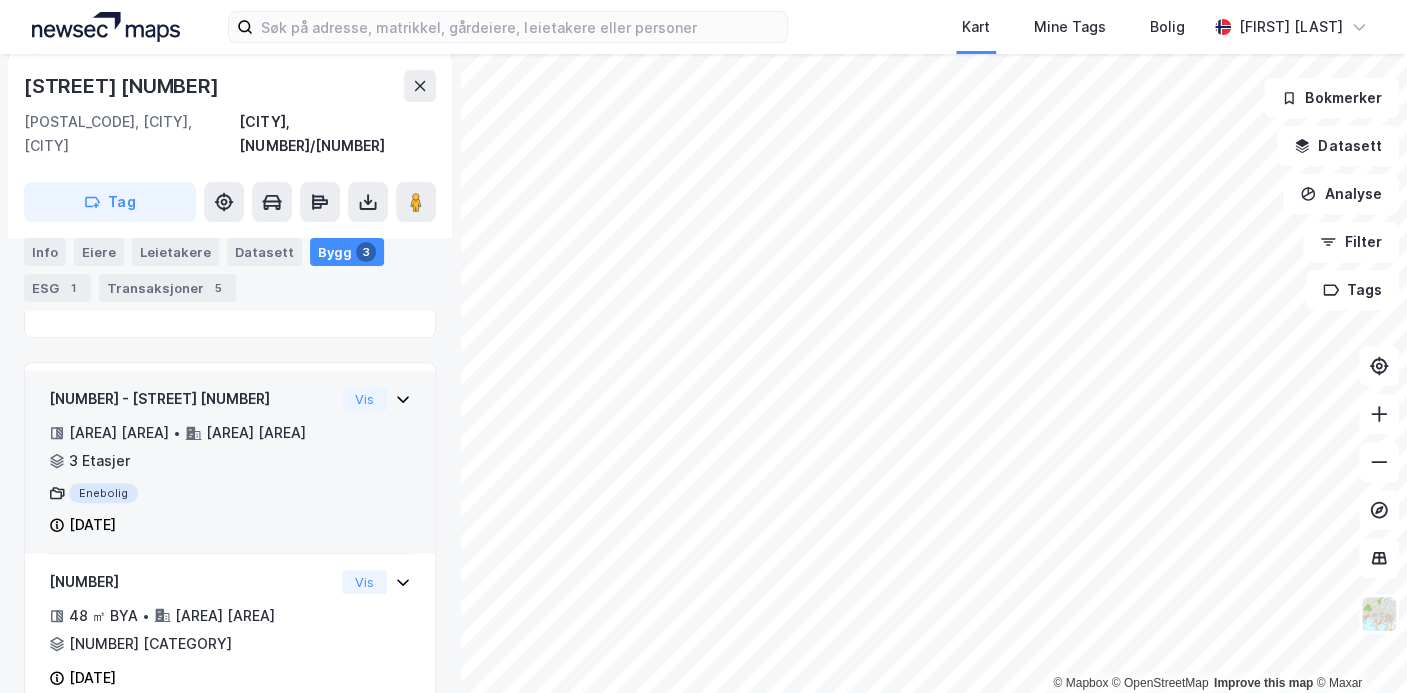 click on "Enebolig" at bounding box center (191, 493) 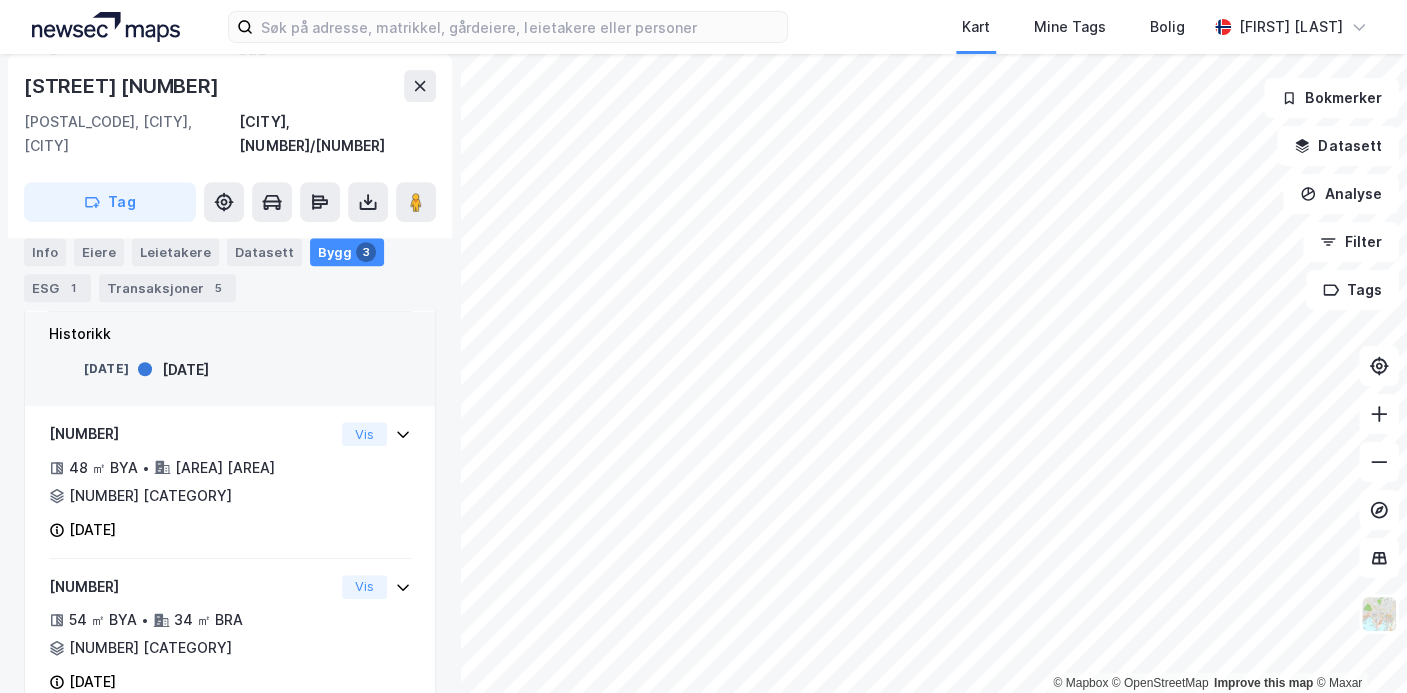 scroll, scrollTop: 491, scrollLeft: 0, axis: vertical 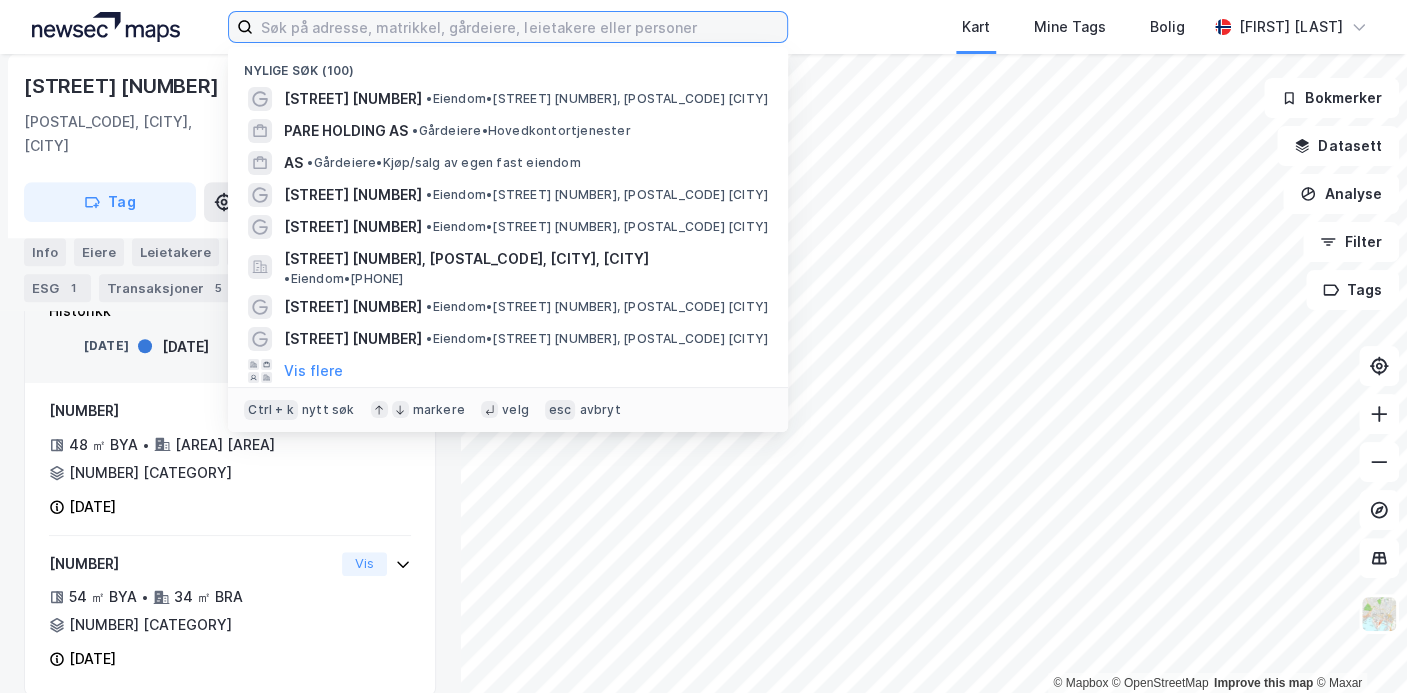 click at bounding box center (520, 27) 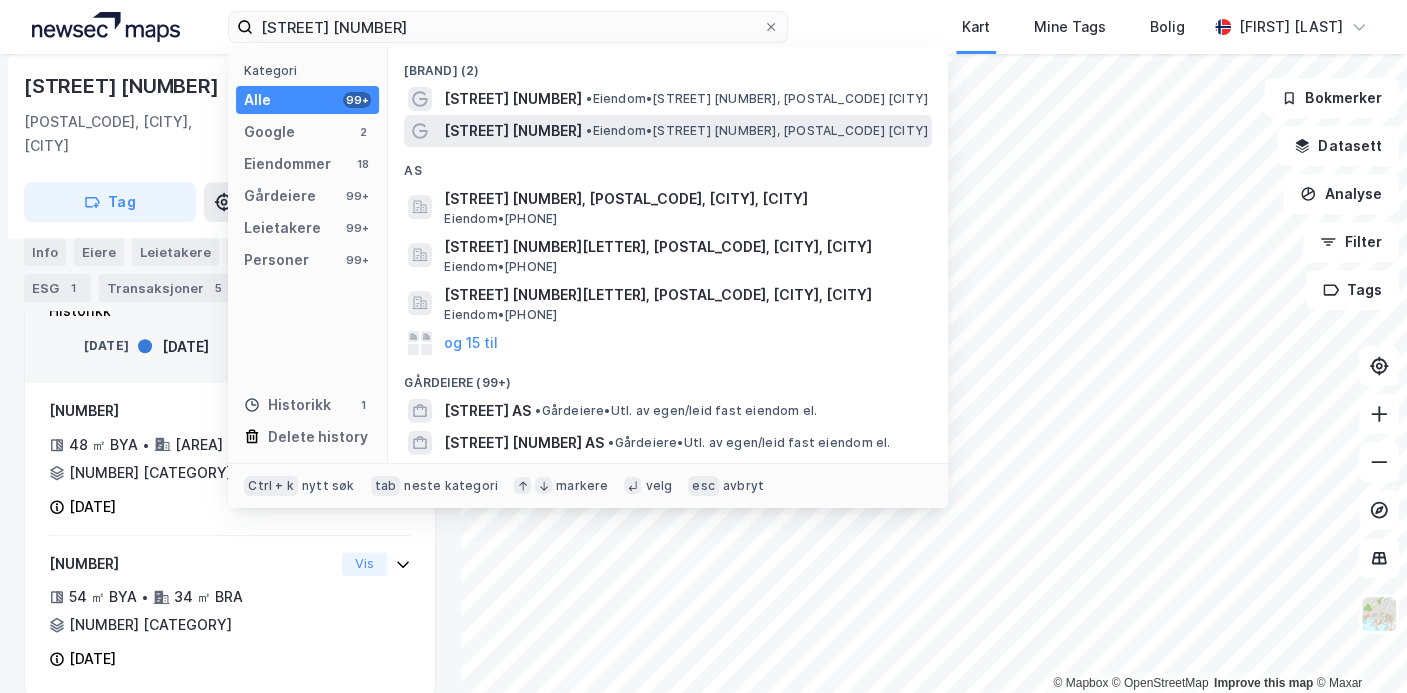 click on "[STREET] [NUMBER]" at bounding box center [513, 131] 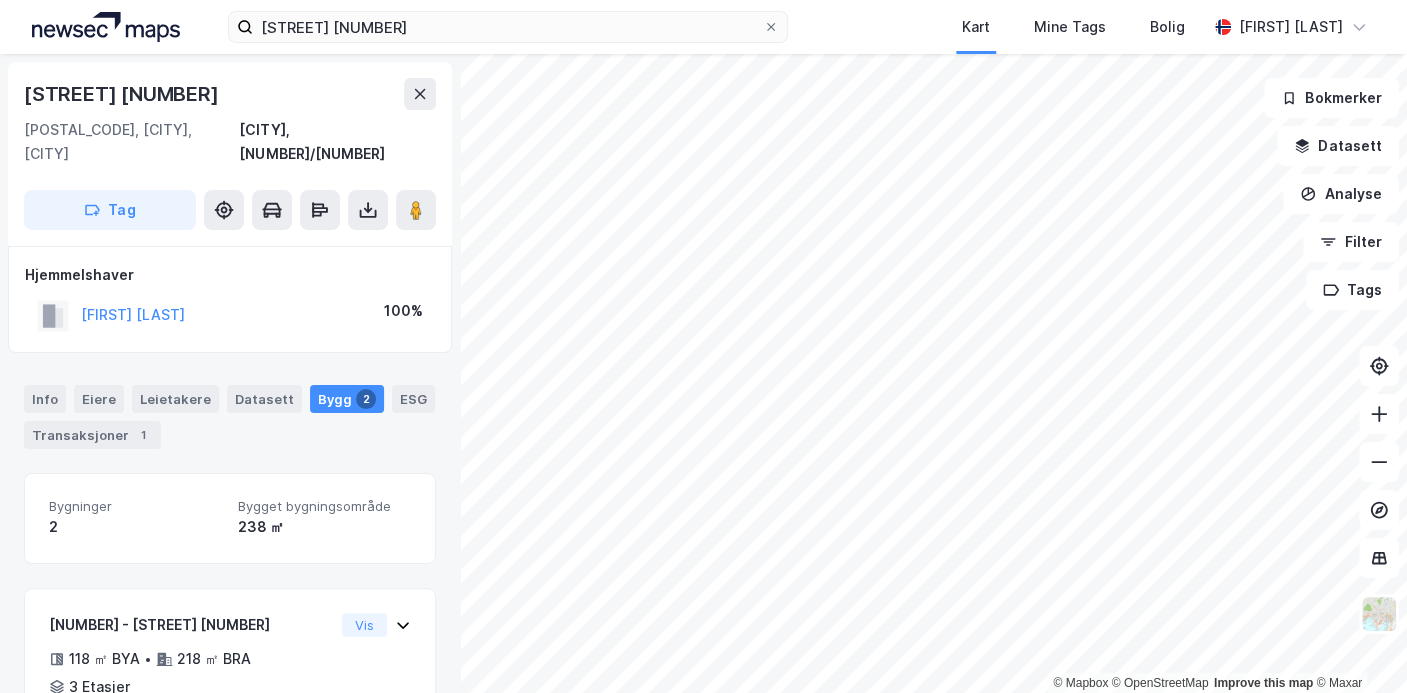 scroll, scrollTop: 245, scrollLeft: 0, axis: vertical 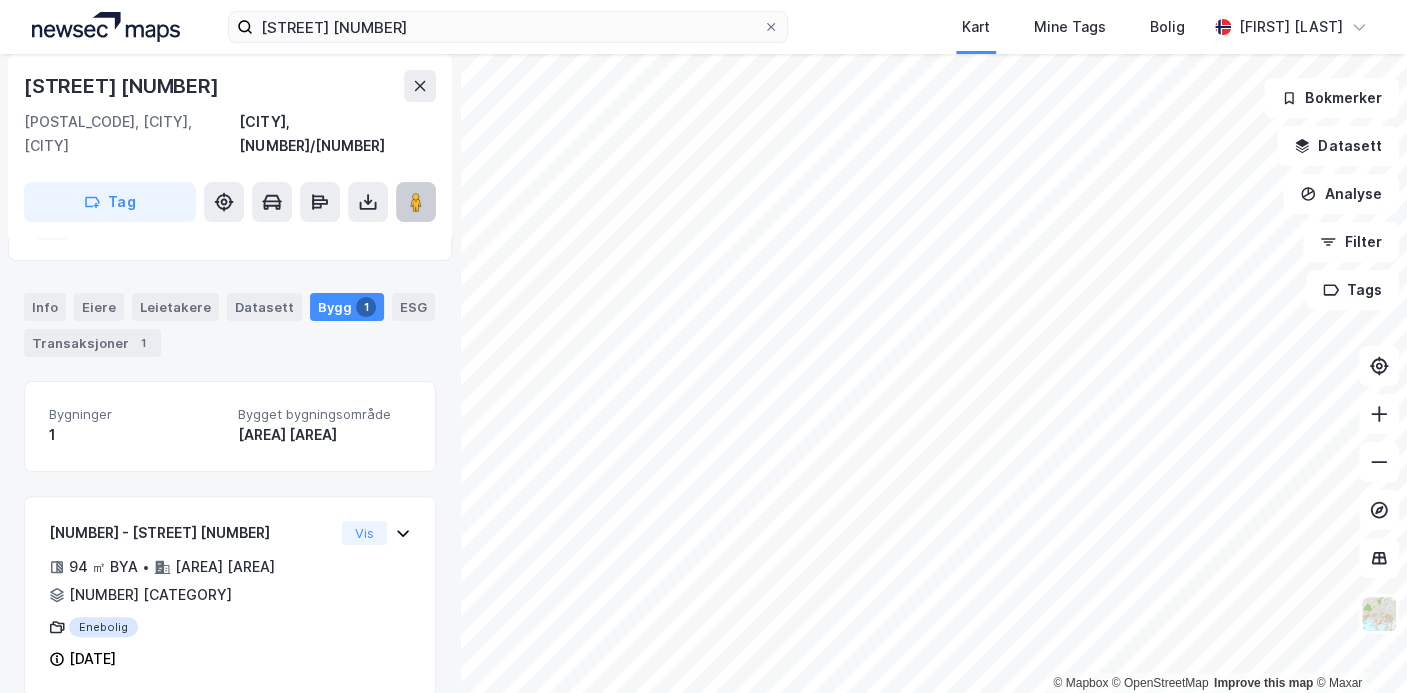 click 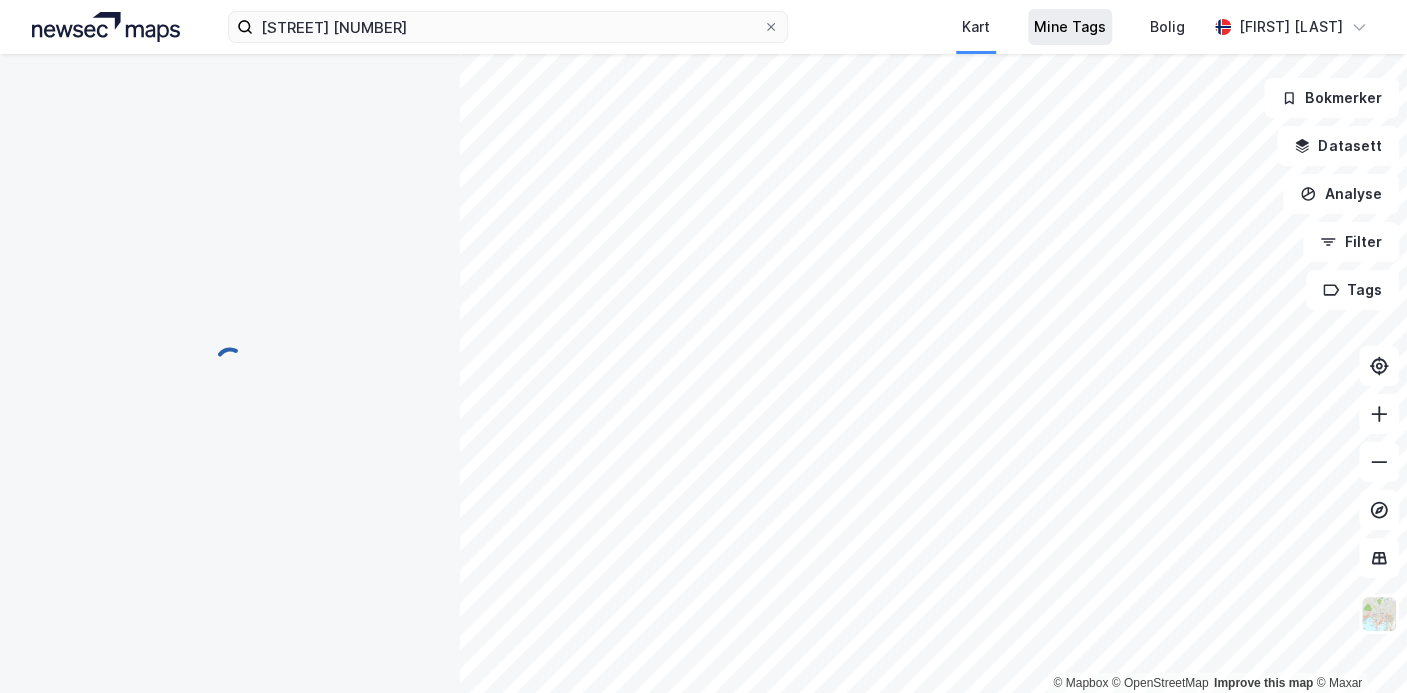 scroll, scrollTop: 92, scrollLeft: 0, axis: vertical 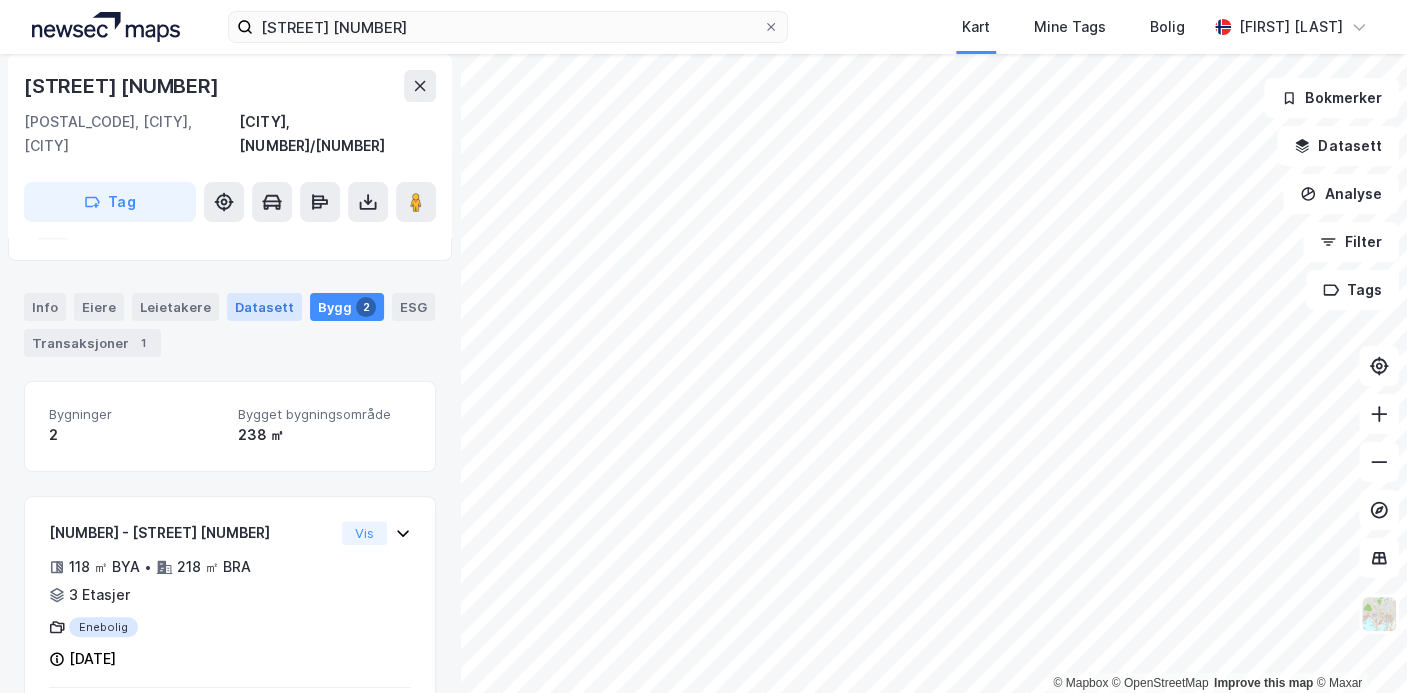 click on "Datasett" at bounding box center (264, 307) 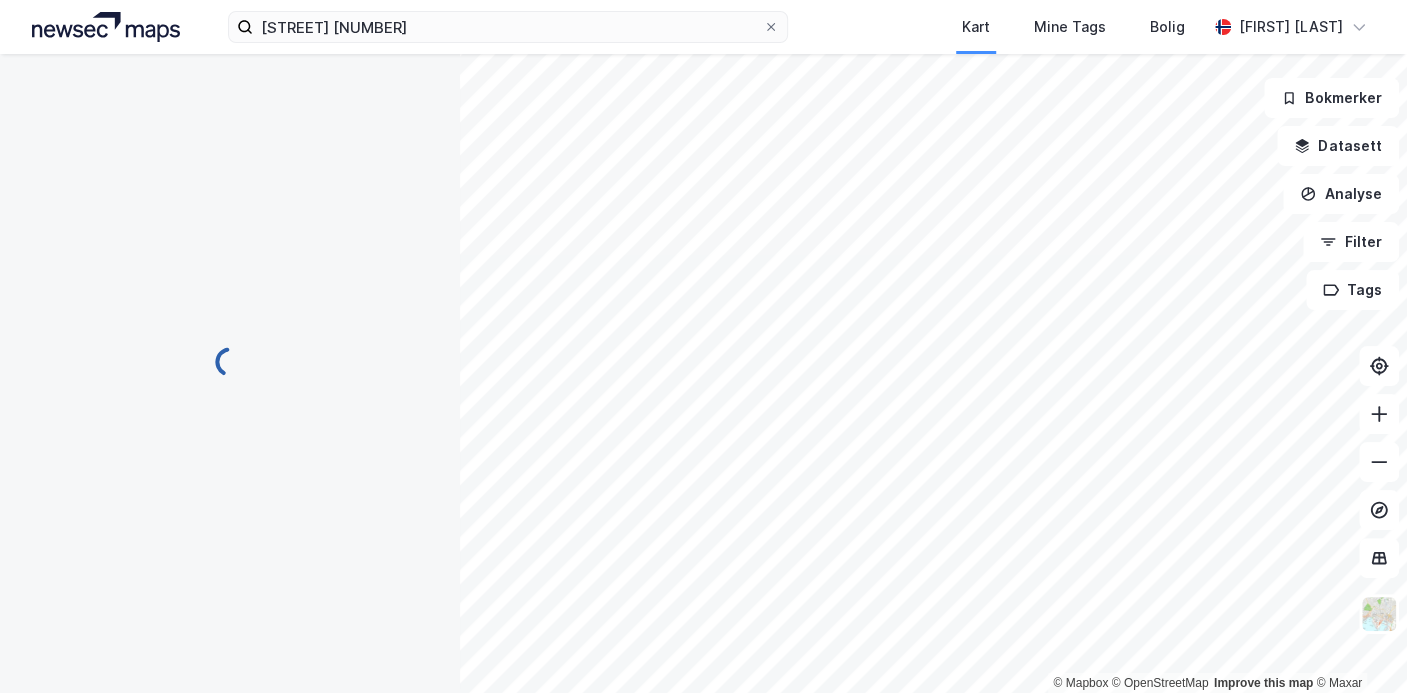 scroll, scrollTop: 22, scrollLeft: 0, axis: vertical 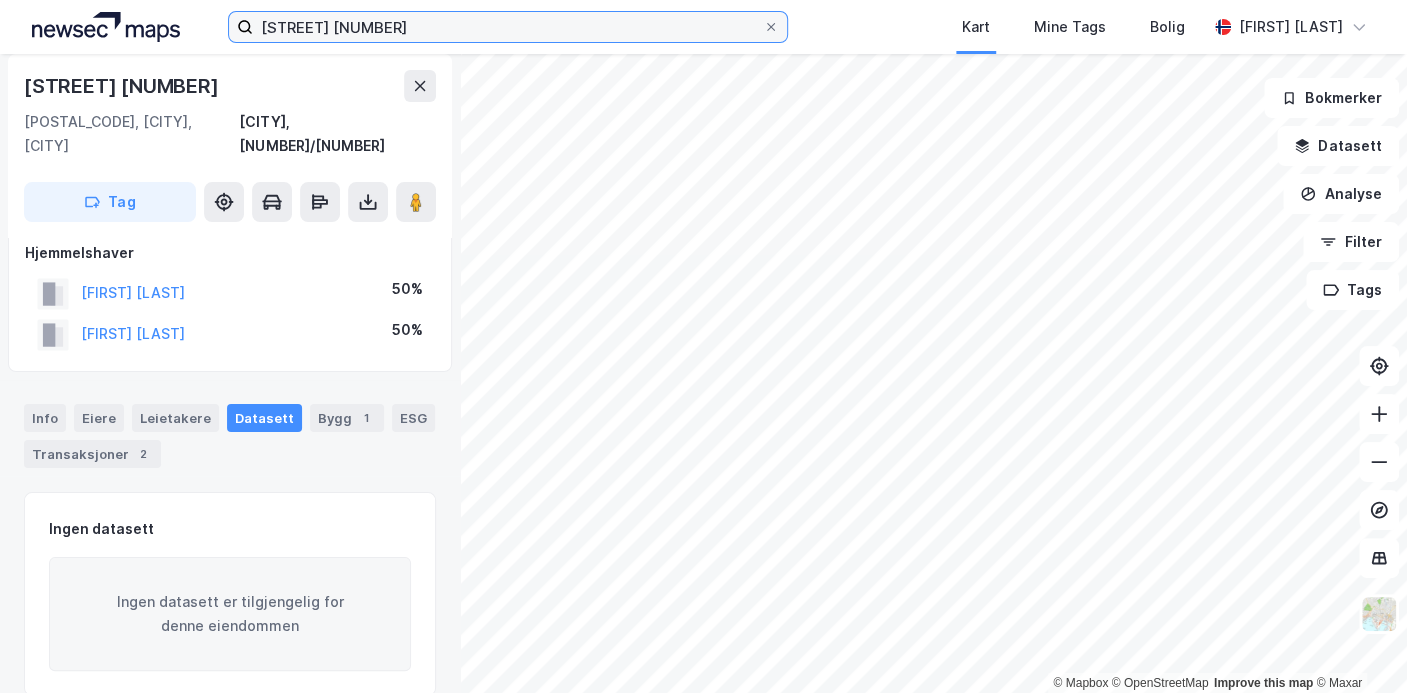 click on "[STREET] [NUMBER]" at bounding box center [508, 27] 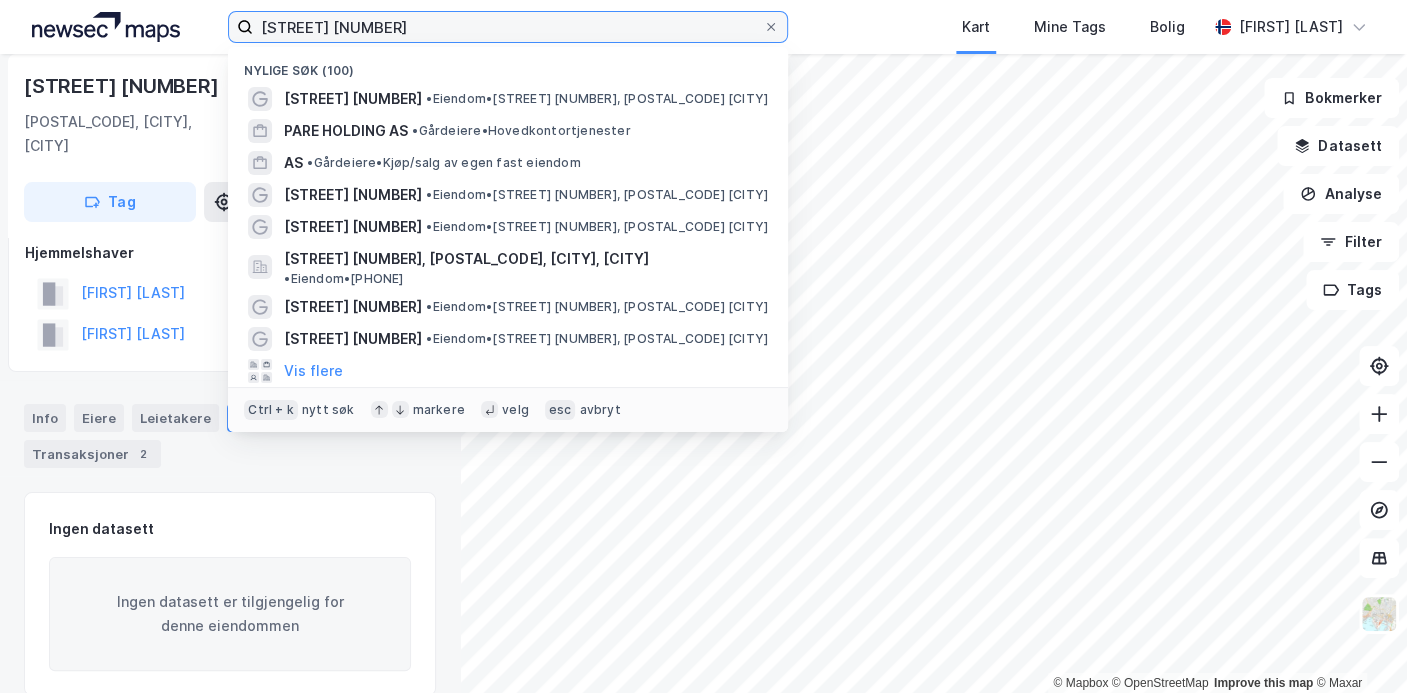 click on "[STREET] [NUMBER]" at bounding box center (508, 27) 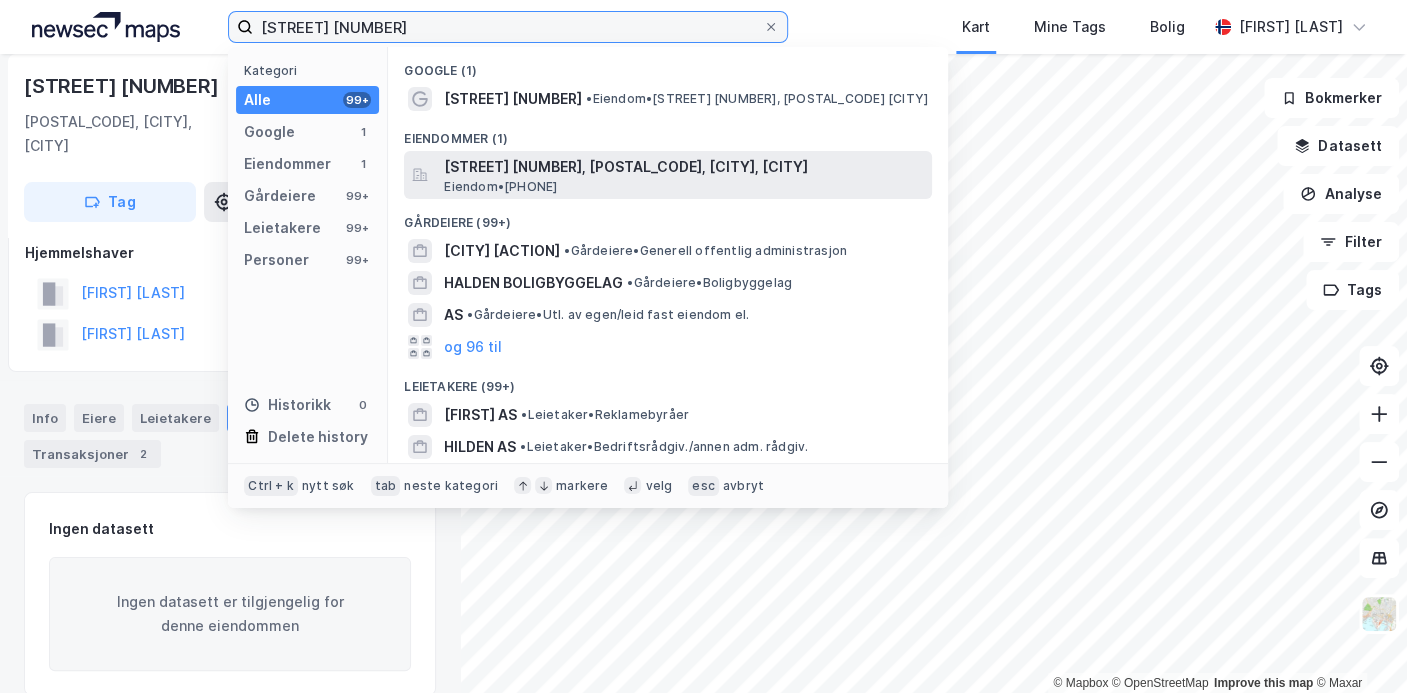 type on "[STREET] [NUMBER]" 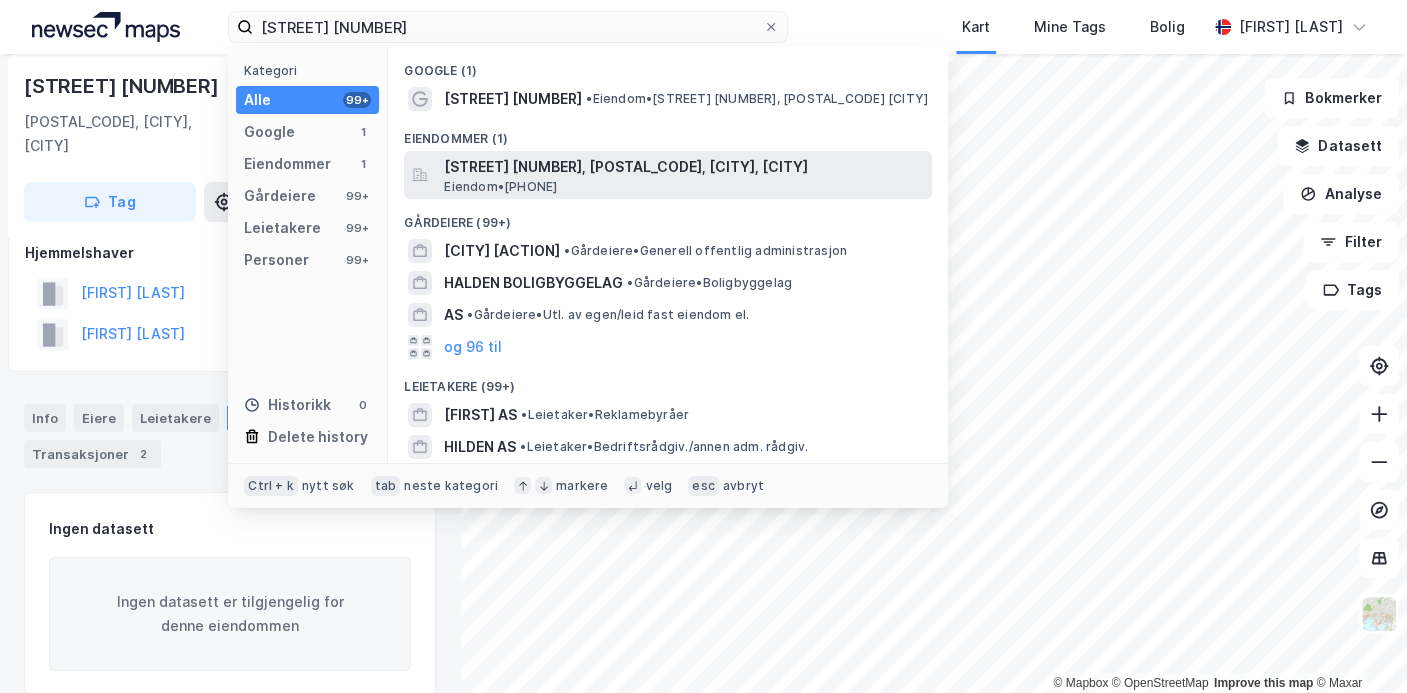 click on "[STREET] [NUMBER], [POSTAL_CODE], [CITY], [CITY]" at bounding box center (684, 167) 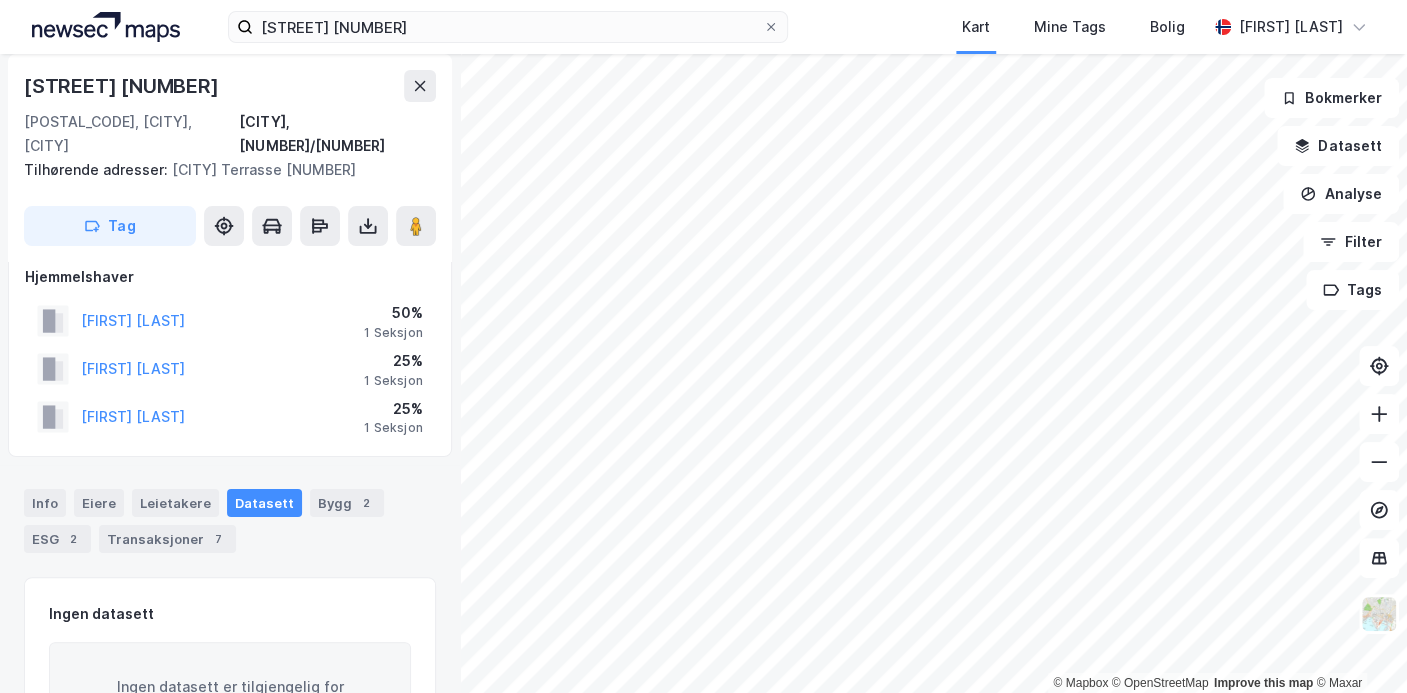 scroll, scrollTop: 108, scrollLeft: 0, axis: vertical 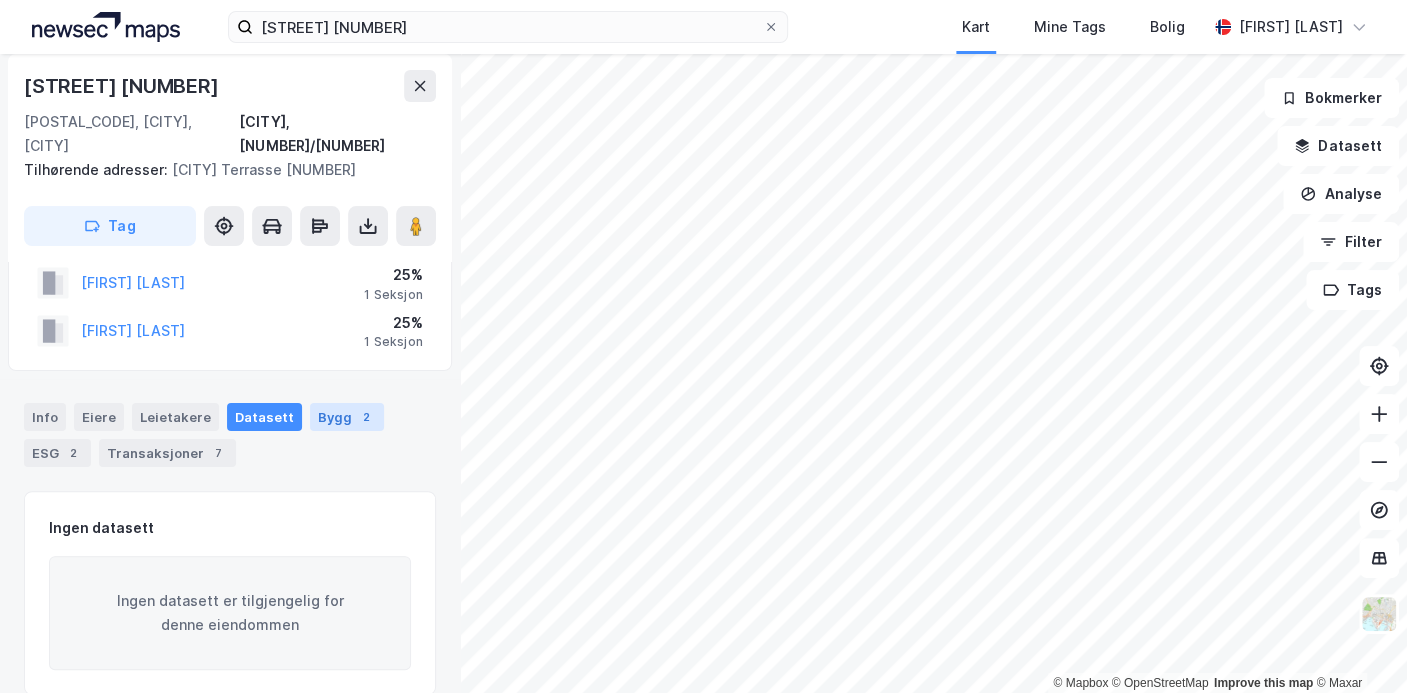 click on "Bygg [NUMBER]" at bounding box center (347, 417) 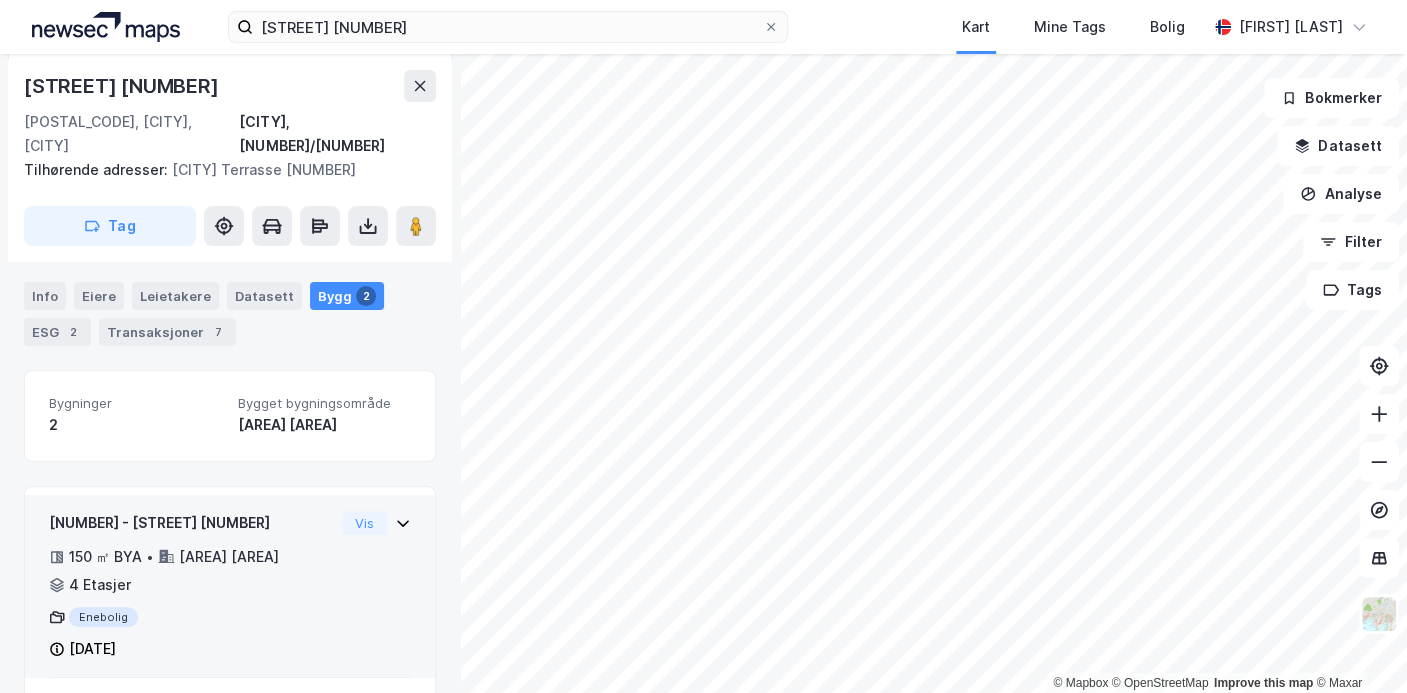 scroll, scrollTop: 402, scrollLeft: 0, axis: vertical 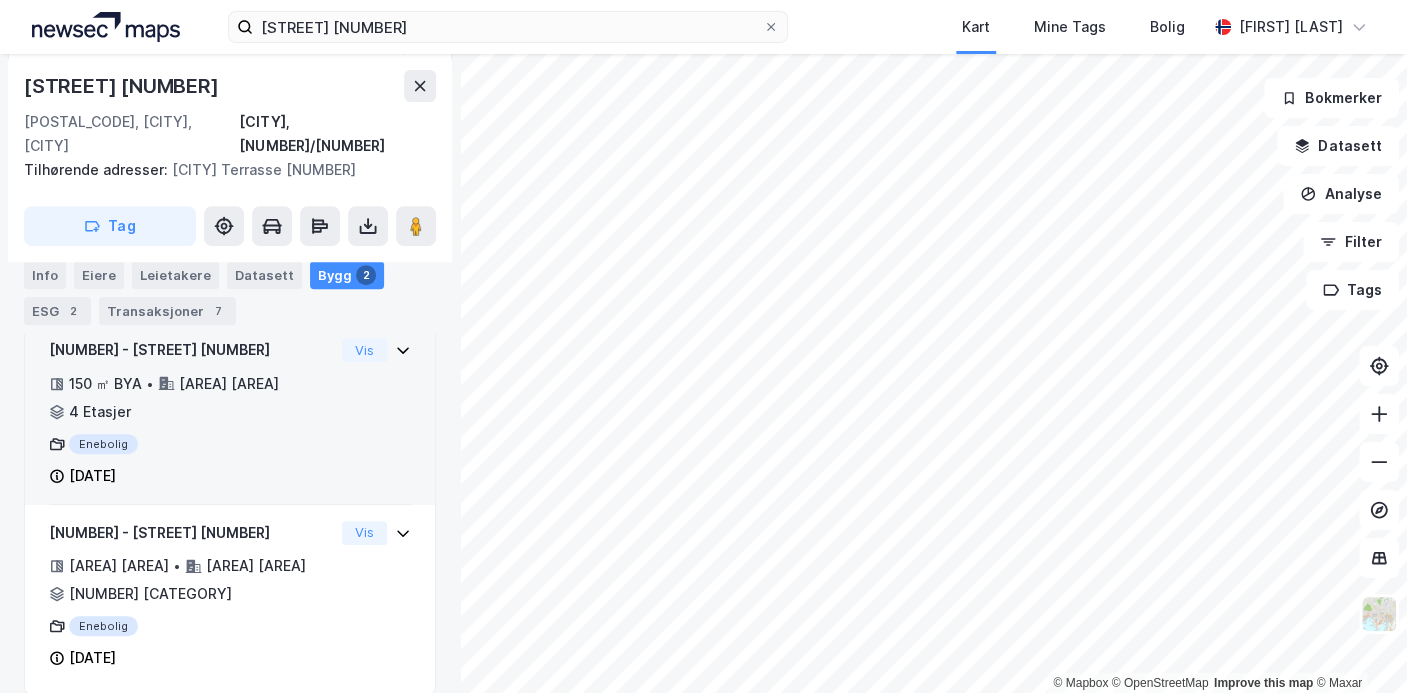 click on "[NUMBER] - [STREET] [NUMBER] [AREA] [AREA]   • [AREA] [AREA] • [NUMBER] [CATEGORY] [CATEGORY] [DATE]" at bounding box center [191, 413] 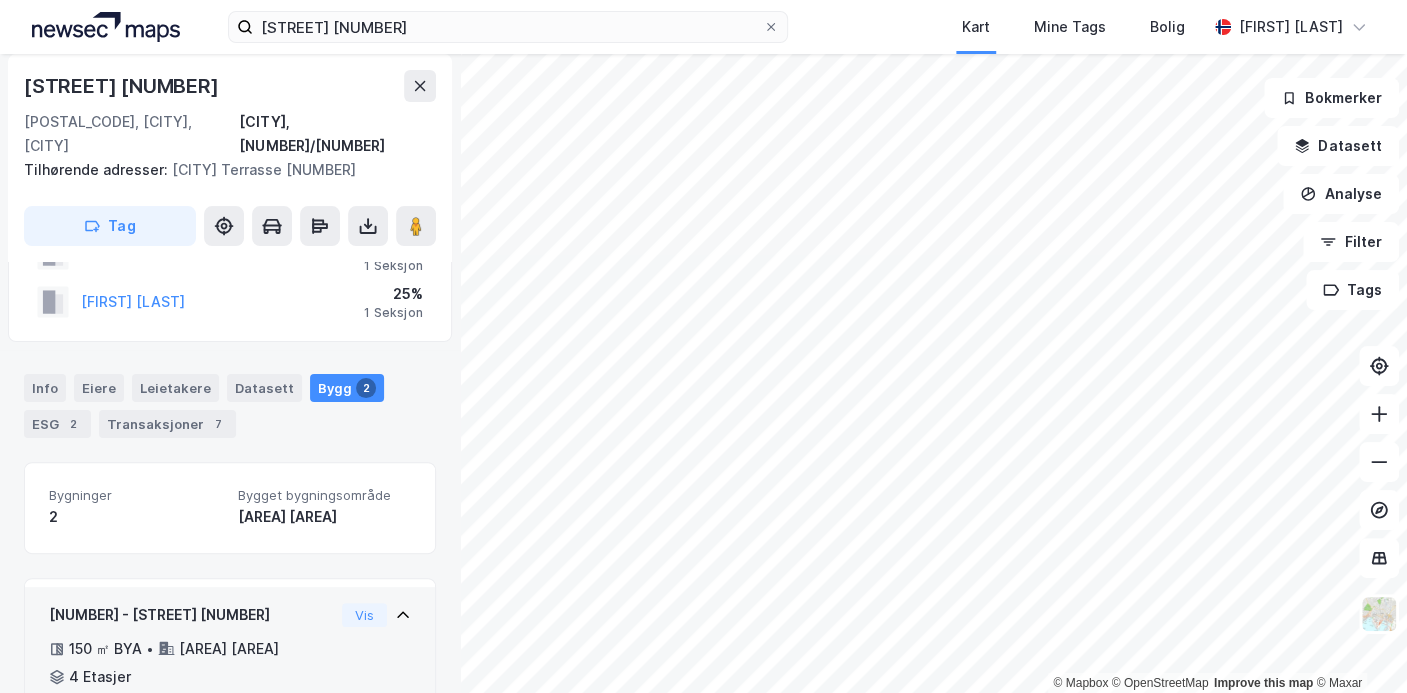 scroll, scrollTop: 135, scrollLeft: 0, axis: vertical 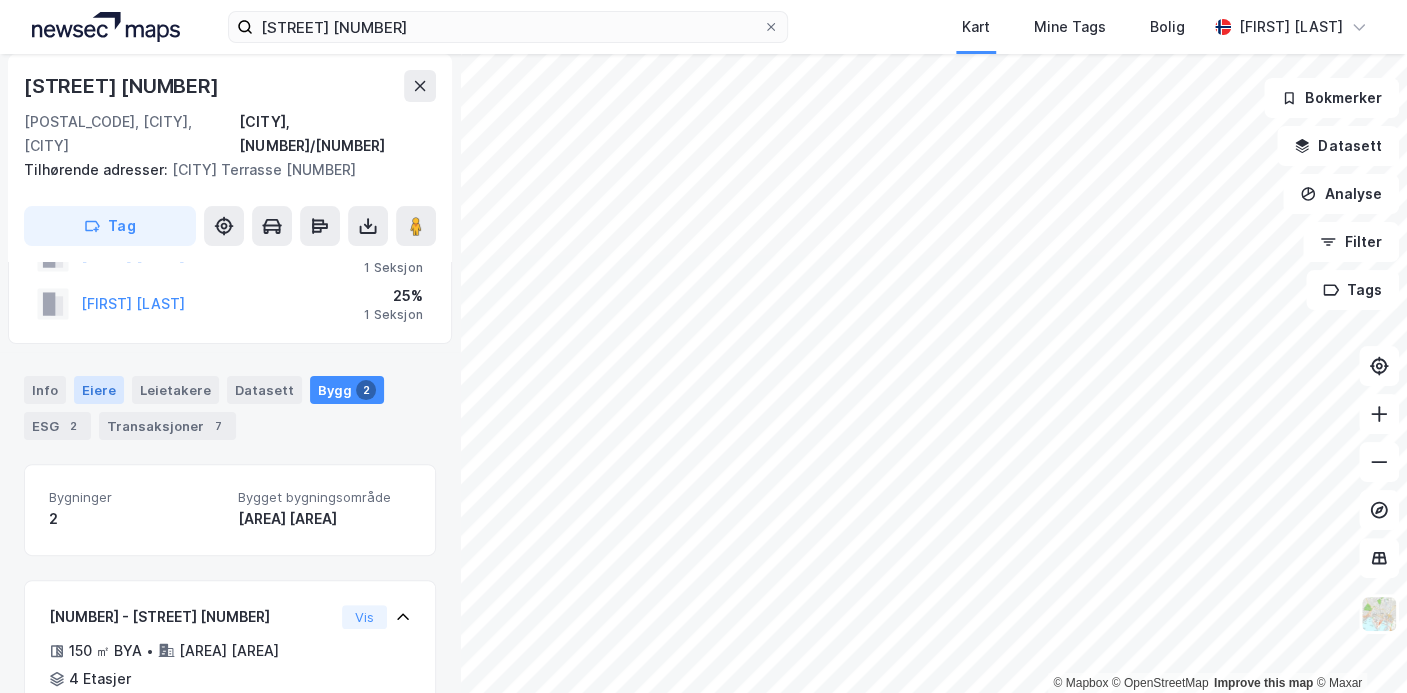 click on "Eiere" at bounding box center [99, 390] 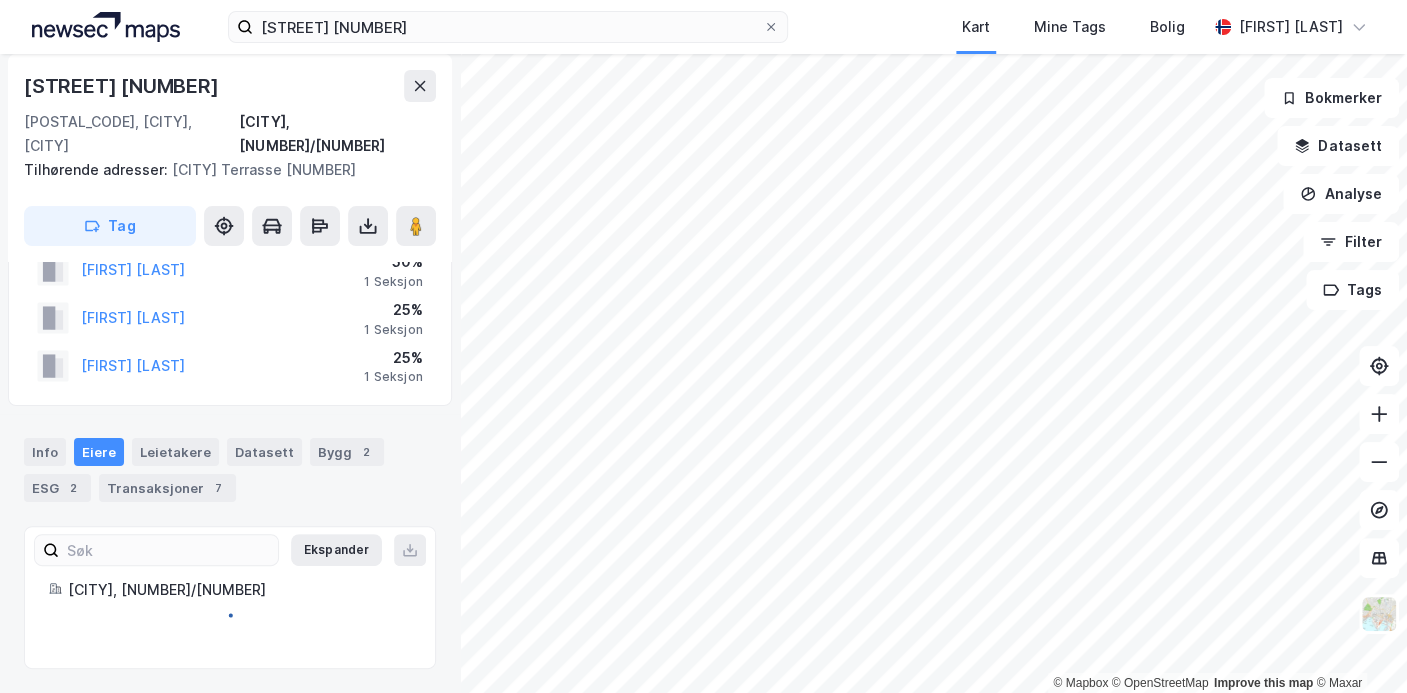 scroll, scrollTop: 113, scrollLeft: 0, axis: vertical 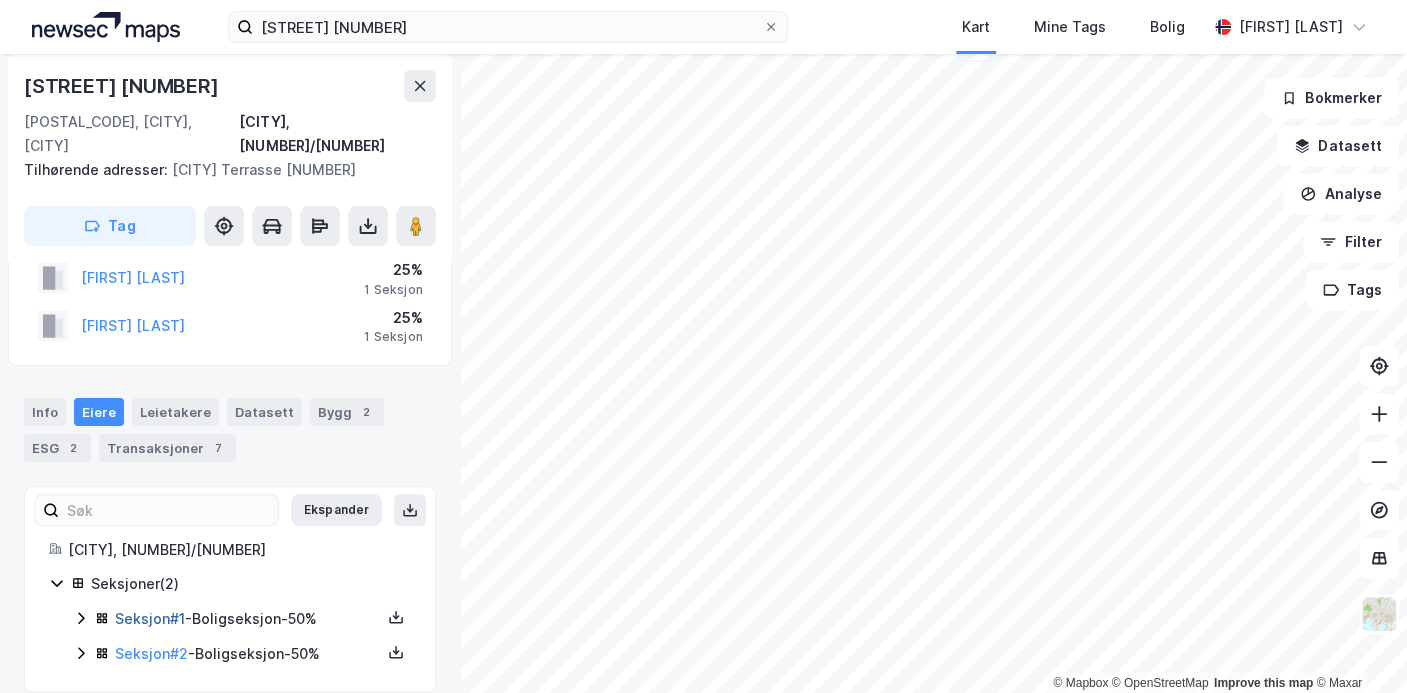 click on "Seksjon  # 1" at bounding box center (150, 618) 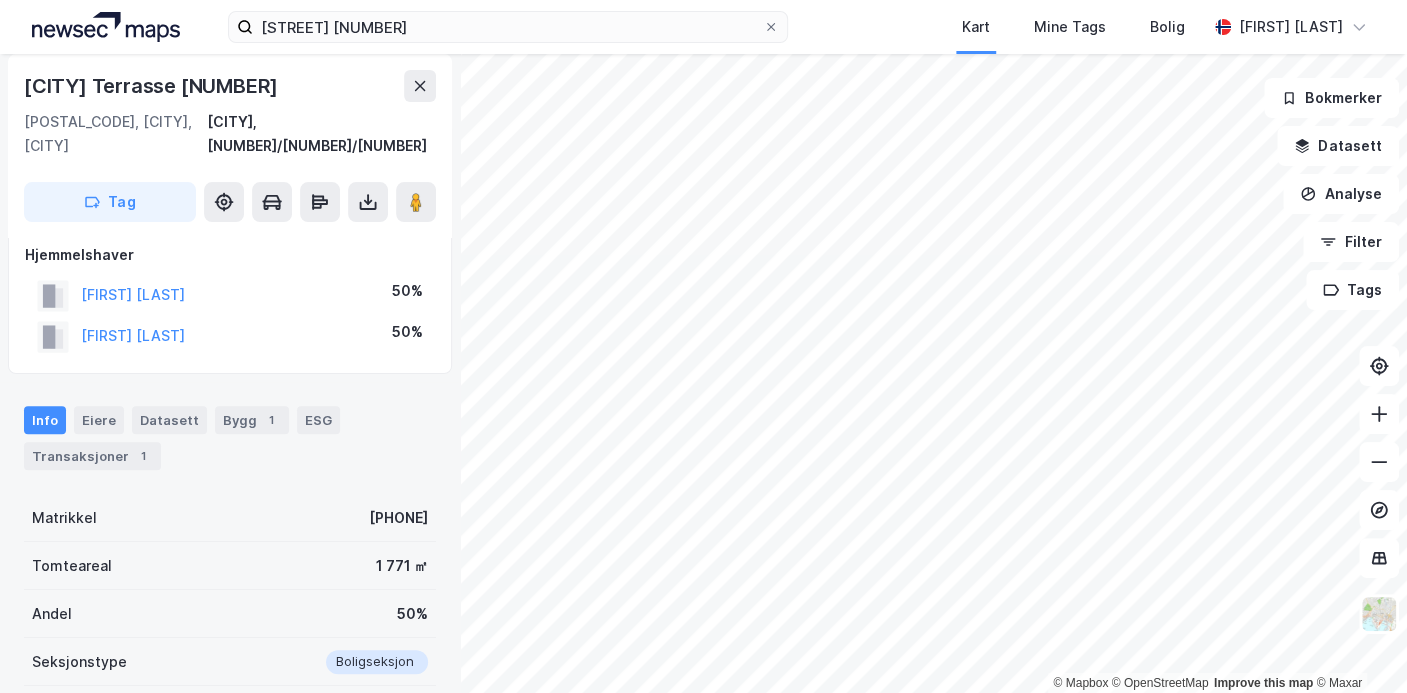 scroll, scrollTop: 181, scrollLeft: 0, axis: vertical 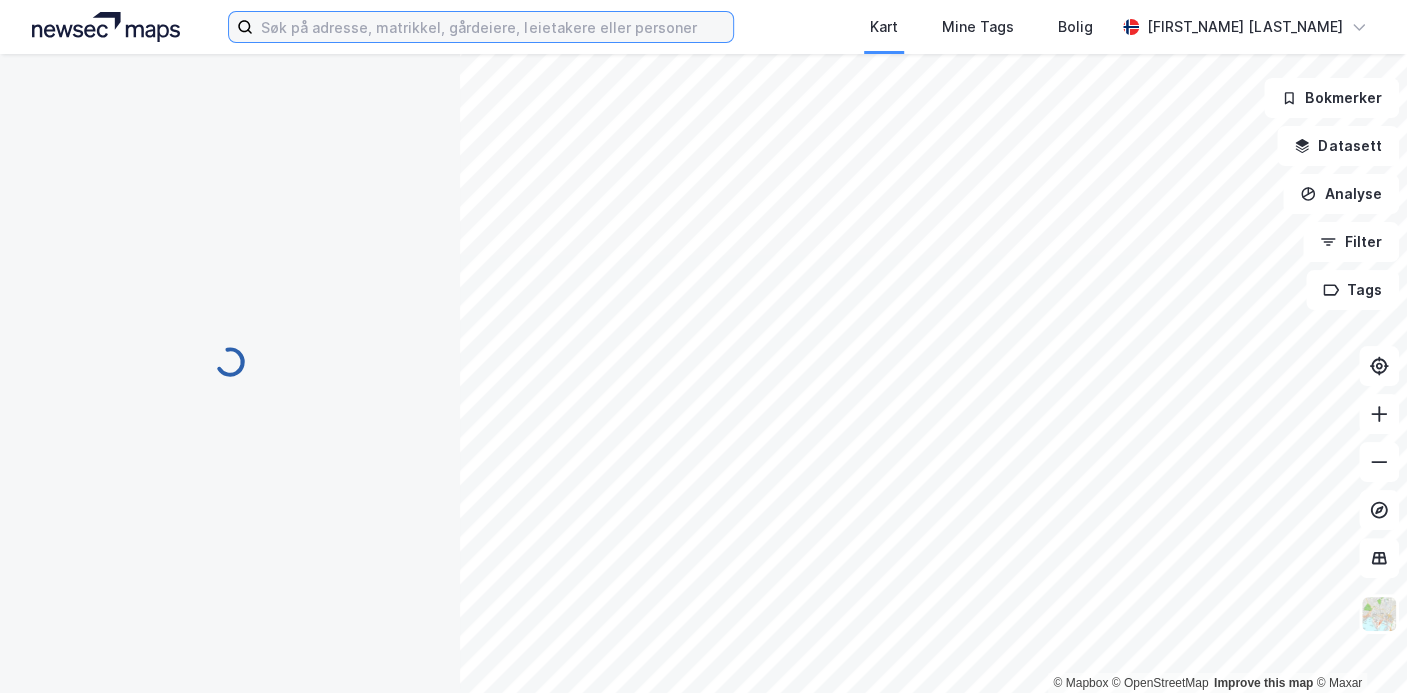 click at bounding box center [493, 27] 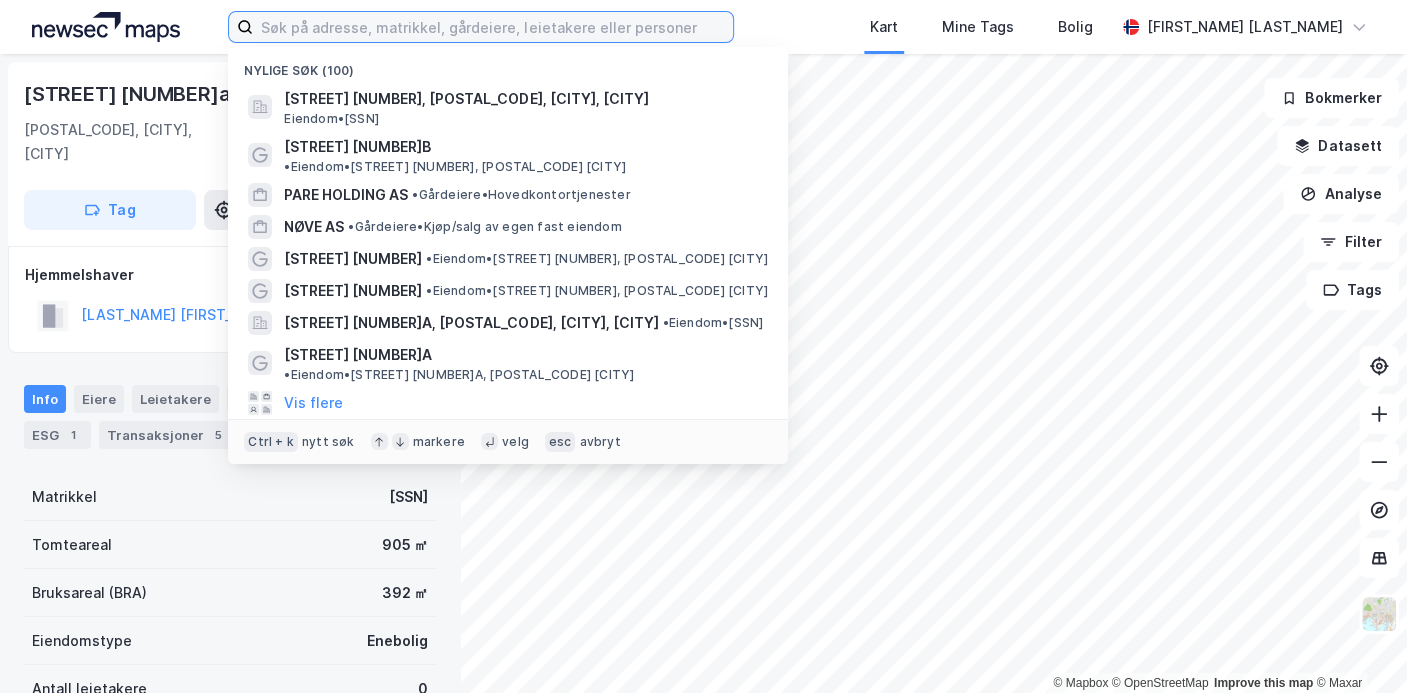 paste on "[STREET] [NUMBER]." 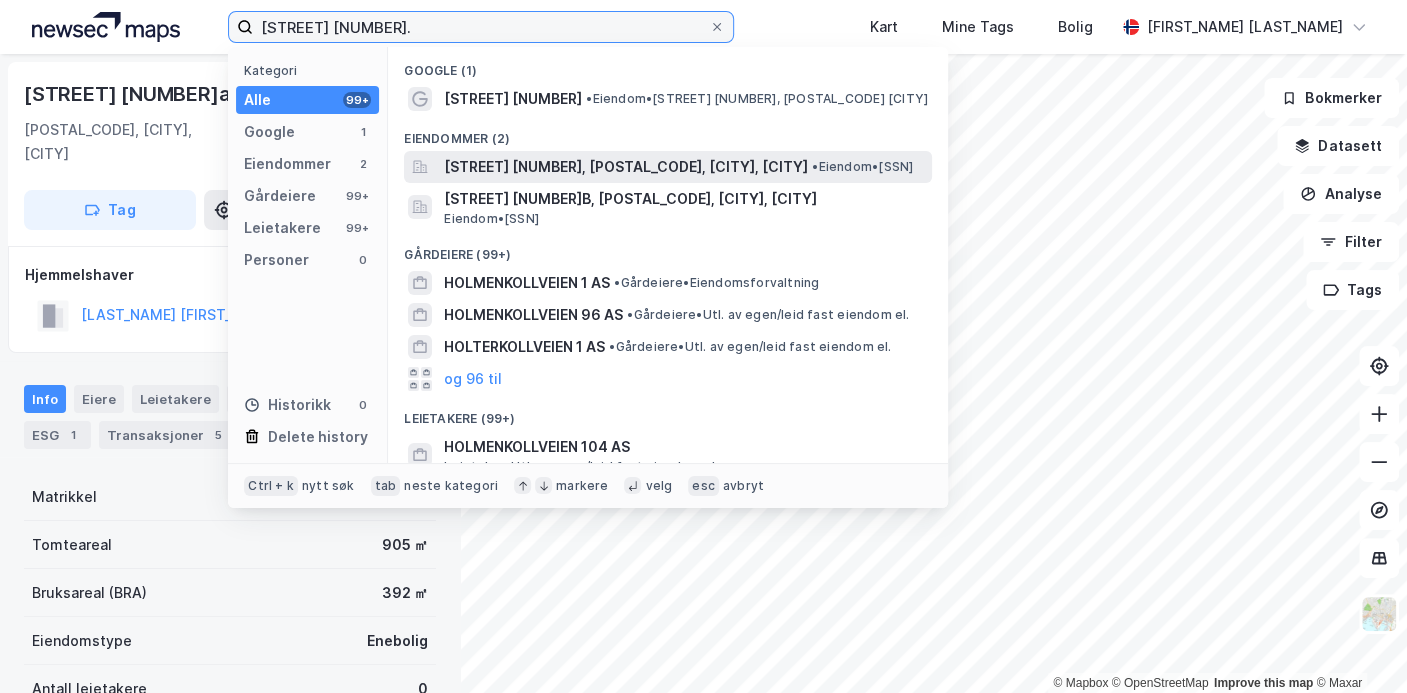 type on "[STREET] [NUMBER]." 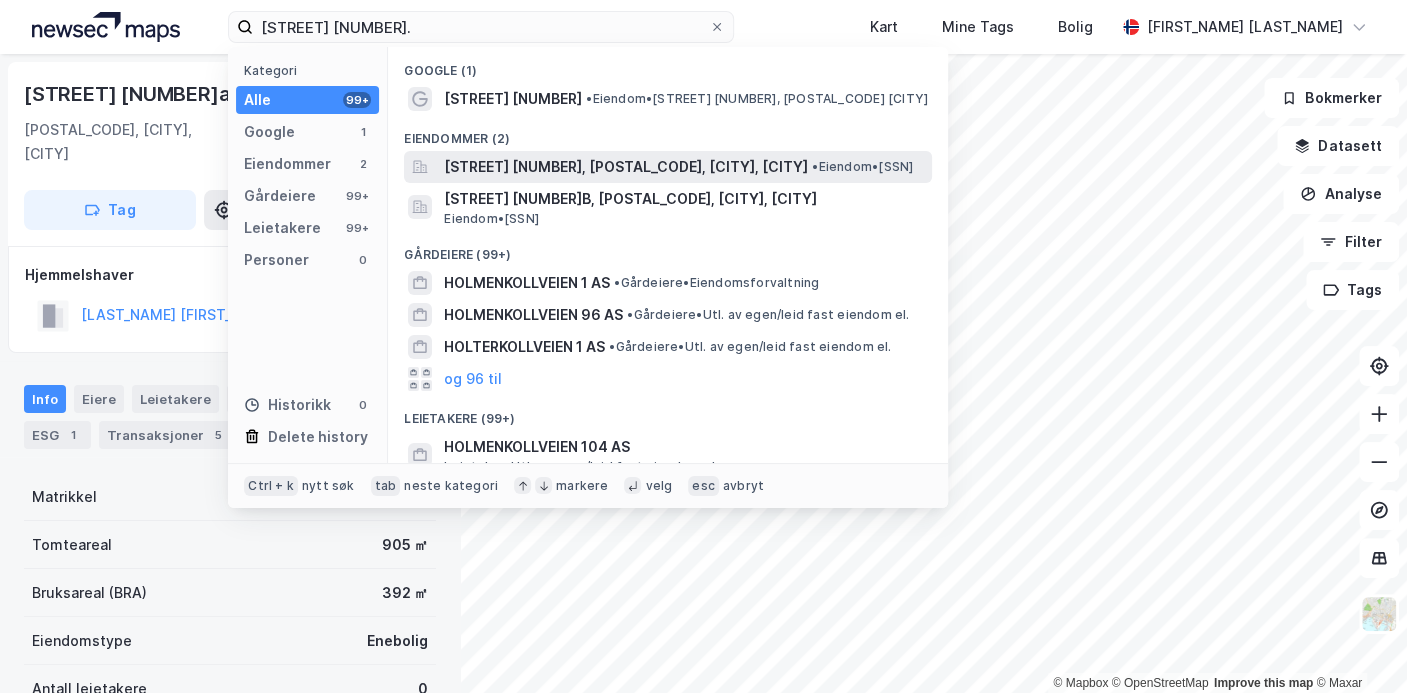 click on "[STREET] [NUMBER], [POSTAL_CODE], [CITY], [CITY]" at bounding box center [626, 167] 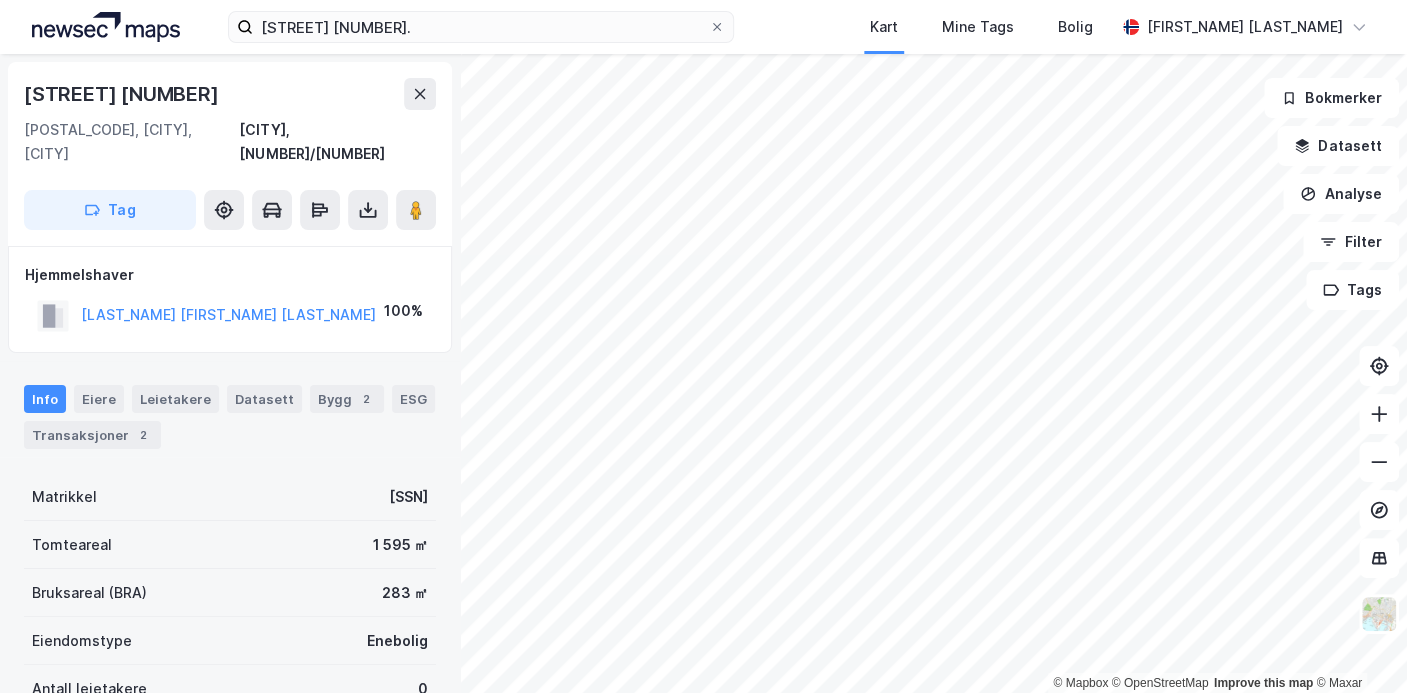 click on "© Mapbox   © OpenStreetMap   Improve this map   © Maxar [STREET] [NUMBER] [POSTAL_CODE], [CITY], [CITY] [CITY], [NUMBER]/[NUMBER] [TAG] [HOMEOWNER_NAME] [PERCENTAGE]% [INFO] [OWNERS] [TENANTS] [DATASETS] [TRANSACTIONS] [REAL_ESTATE_NUMBER] [LAND_AREA] [BUILDING_AREA] [PROPERTY_TYPE] [NUMBER_OF_TENANTS] [RENTAL_UNIT] [LEASEHOLD] [REGISTERED] [REGULATIONS] [ENVIRONMENTAL_STATUS] [CASE_INSIGHT] [BOOKMARKS] [DATASETS] [ANALYSIS] [FILTER] [TAGS]" at bounding box center [703, 373] 